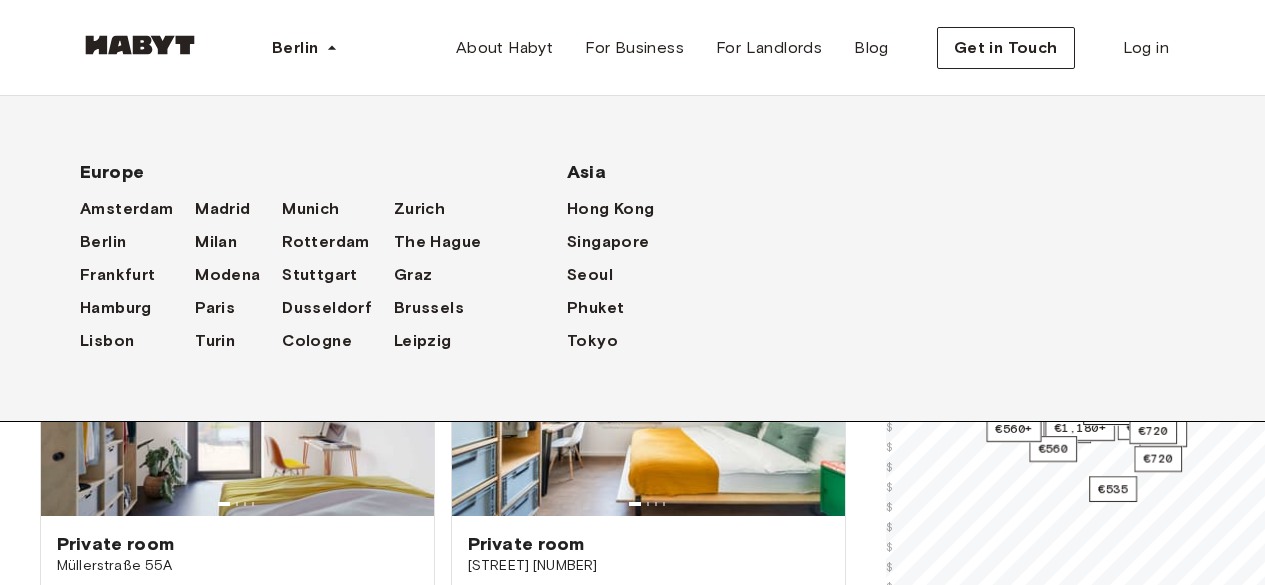 scroll, scrollTop: 188, scrollLeft: 0, axis: vertical 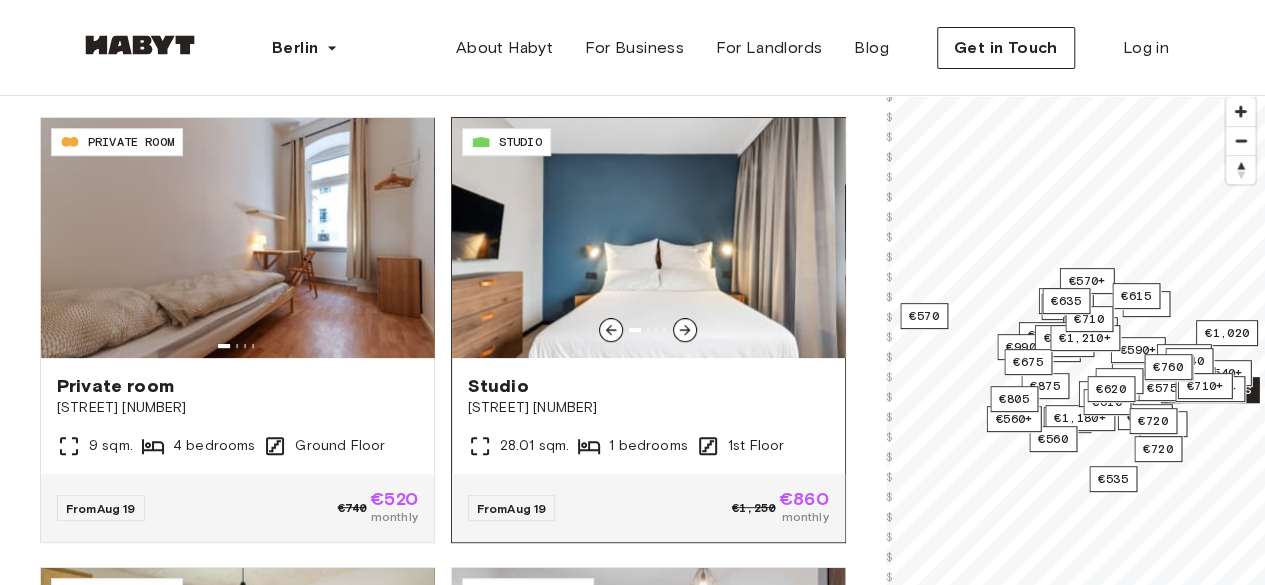 click 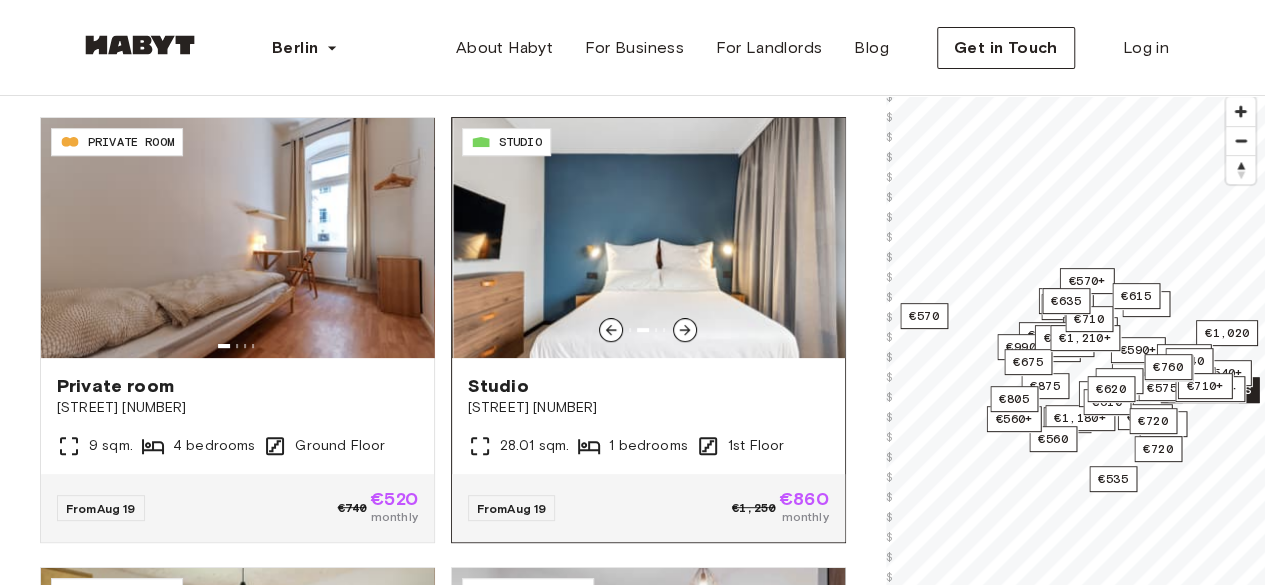 click 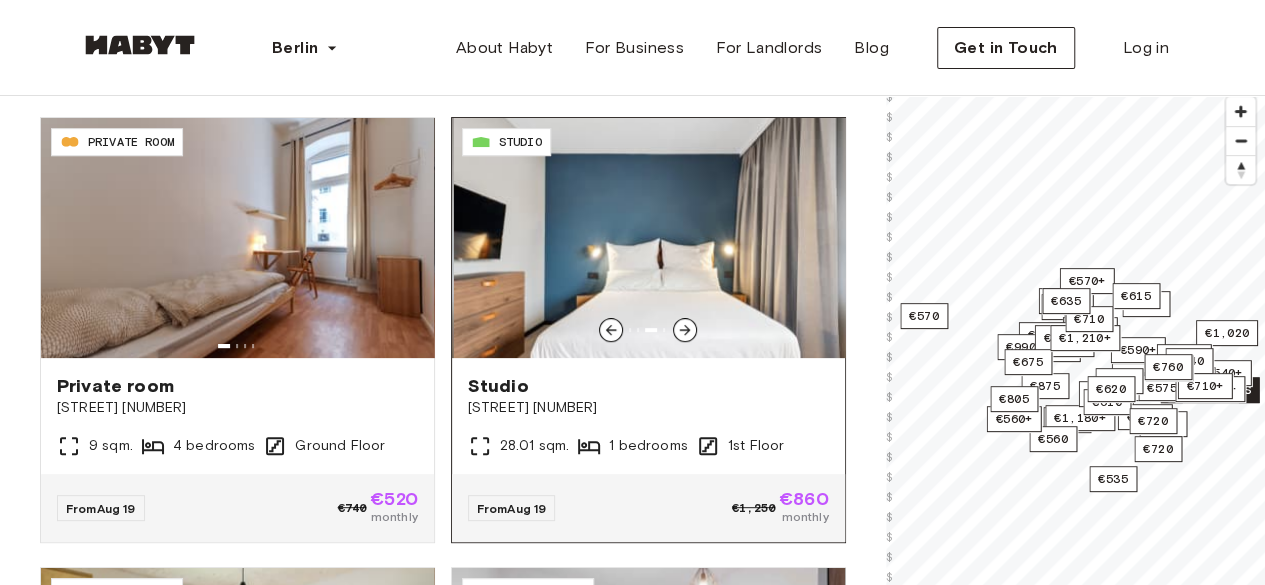 click 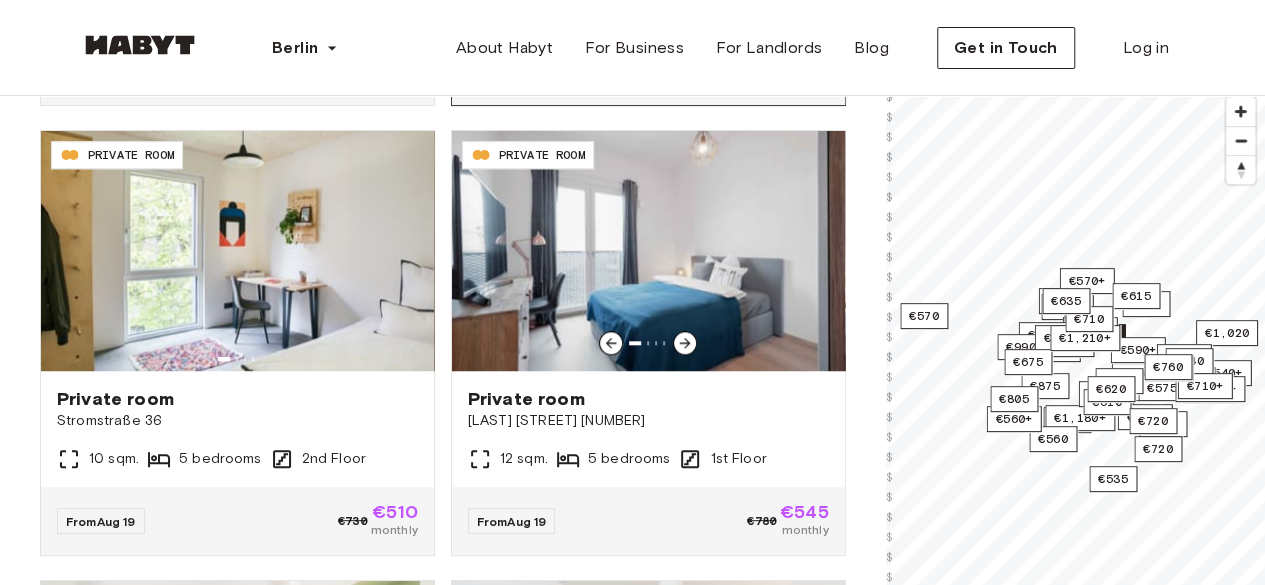 scroll, scrollTop: 856, scrollLeft: 0, axis: vertical 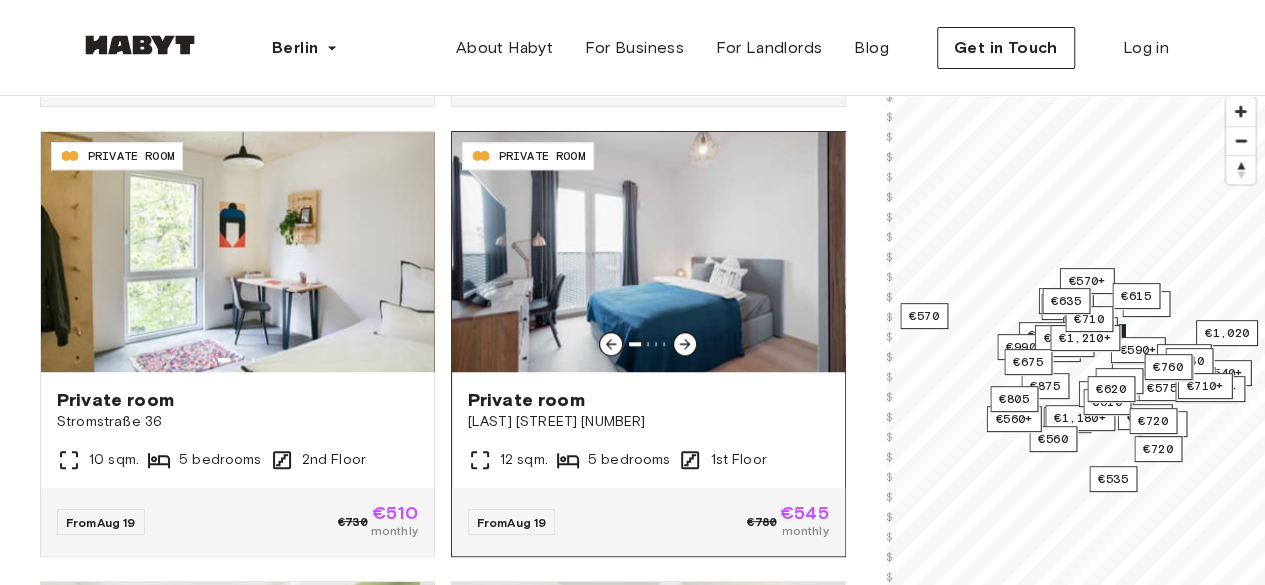 click 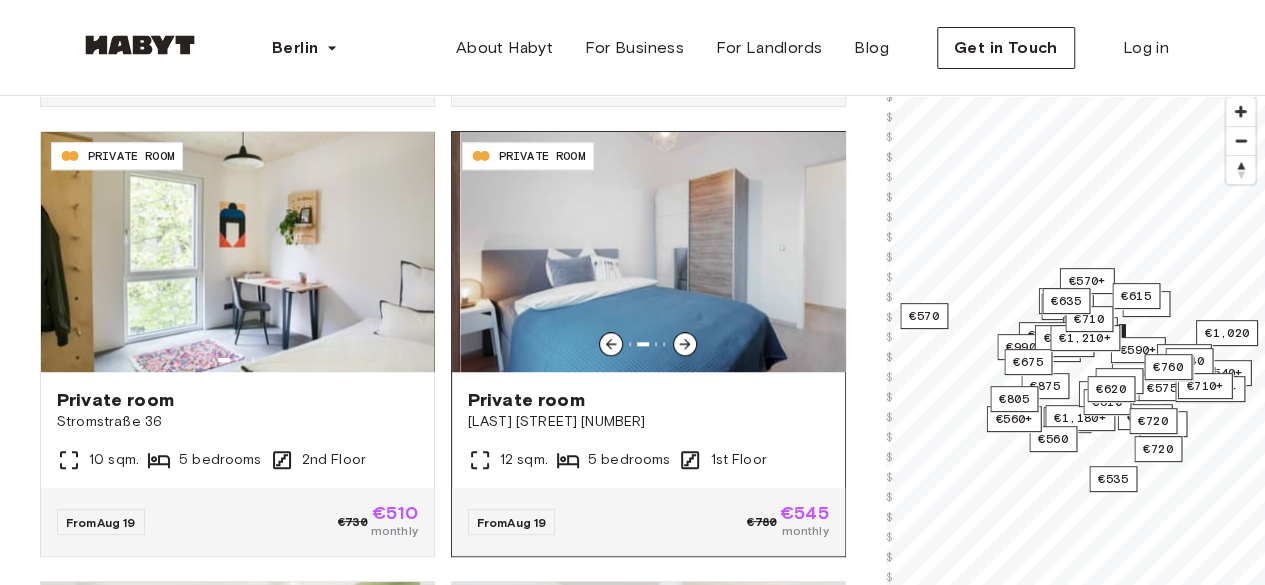 click 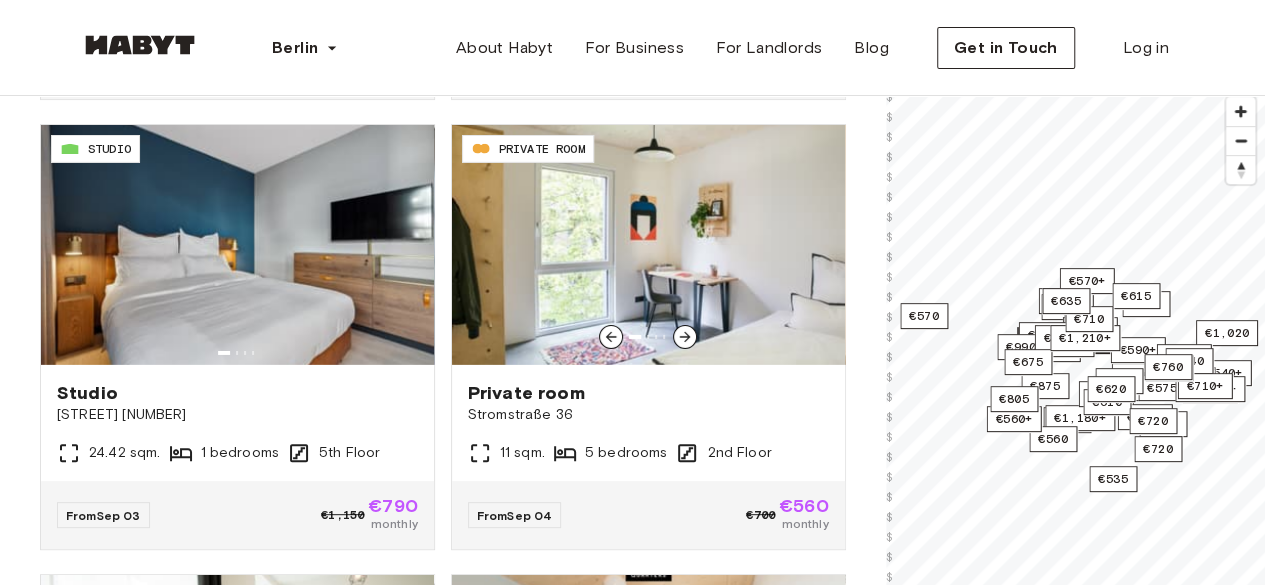 scroll, scrollTop: 3117, scrollLeft: 0, axis: vertical 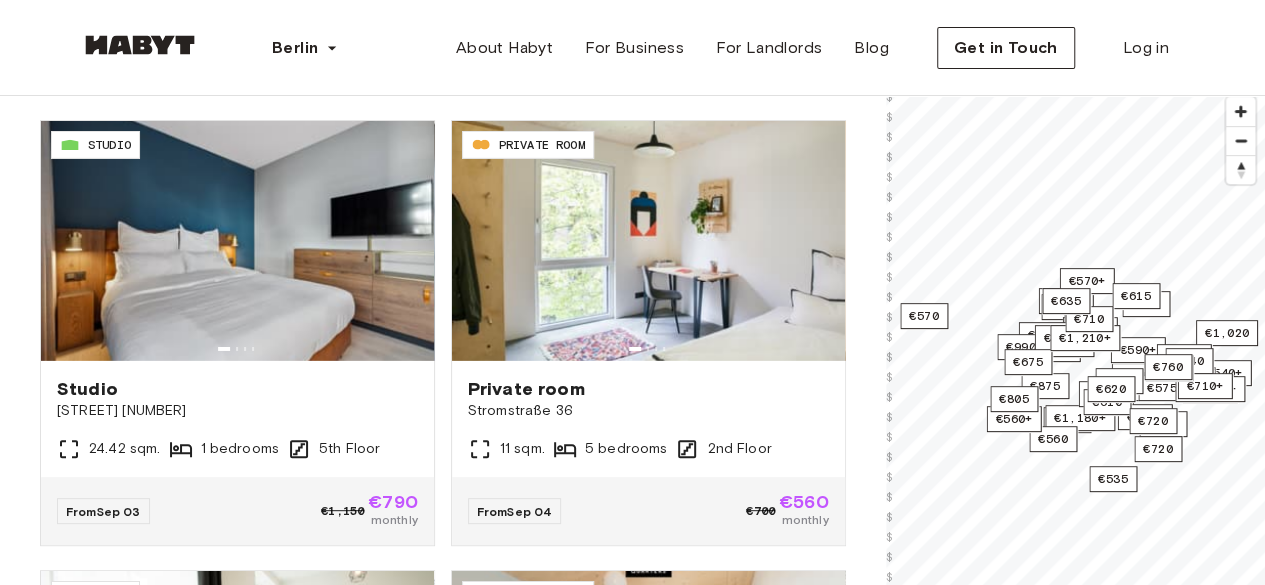 click on "August 2025 S M T W T F S 1 2 3 4 5 6 7 8 9 10 11 12 13 14 15 16 17 18 19 20 21 22 23 24 25 26 27 28 29 30 31 Today" at bounding box center (184, 256) 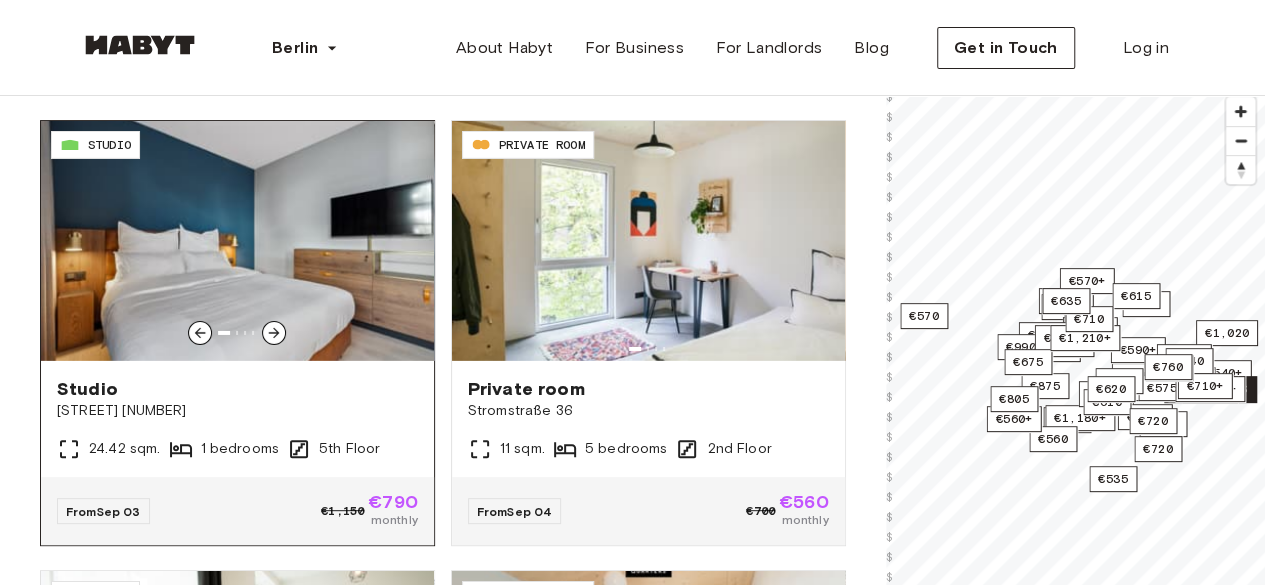 click on "Studio" at bounding box center [237, 389] 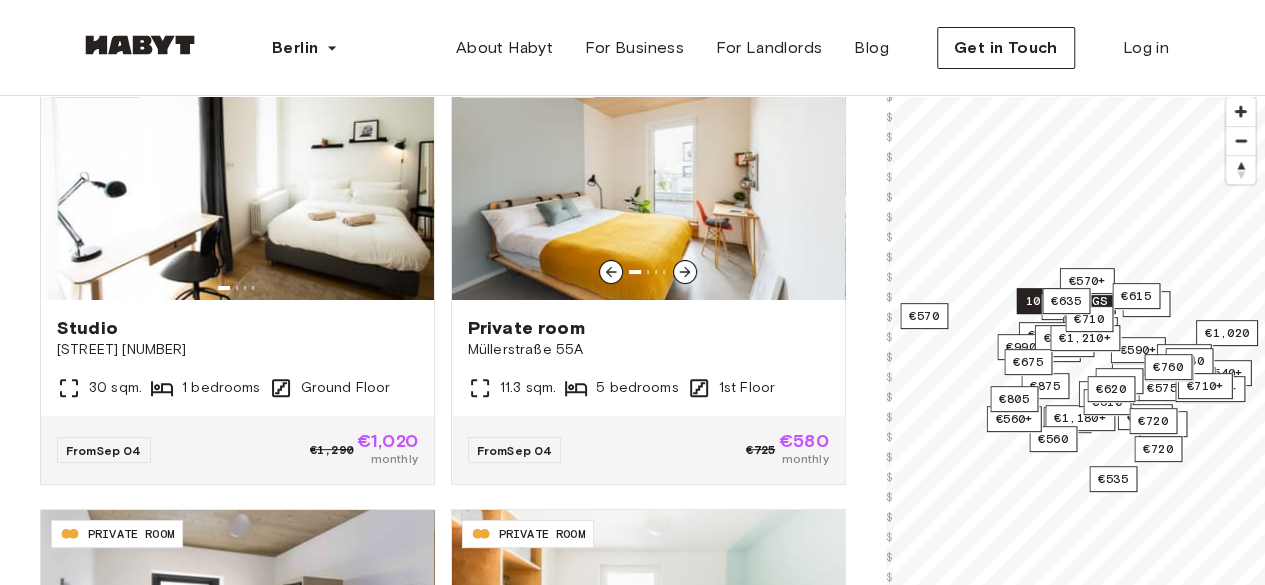 scroll, scrollTop: 3629, scrollLeft: 0, axis: vertical 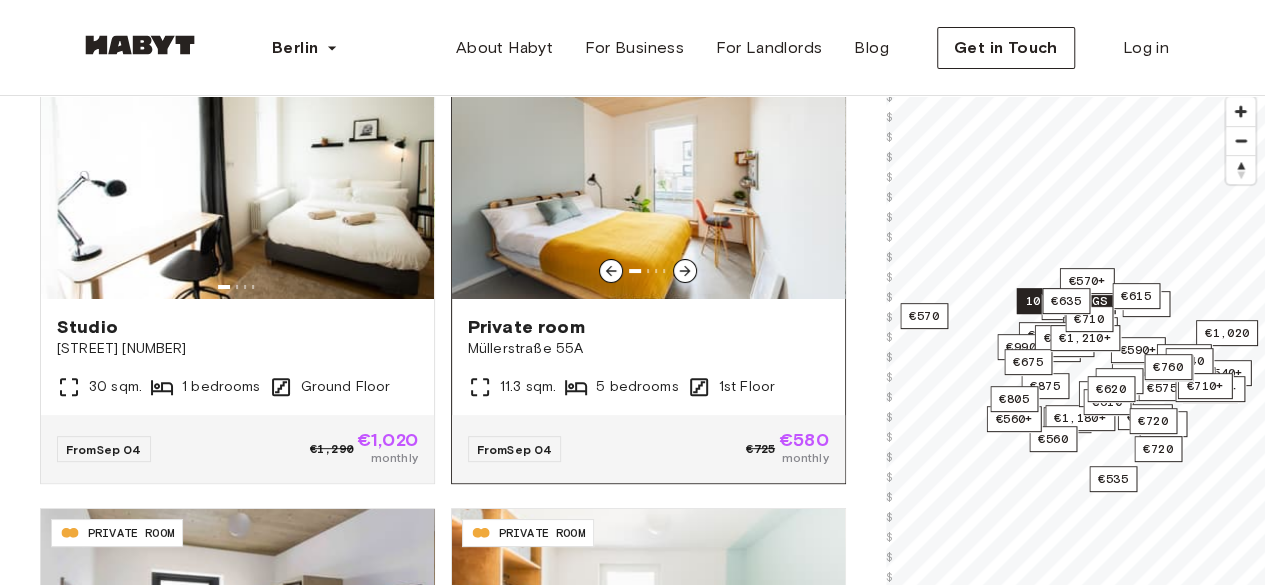 drag, startPoint x: 664, startPoint y: 327, endPoint x: 444, endPoint y: 444, distance: 249.17665 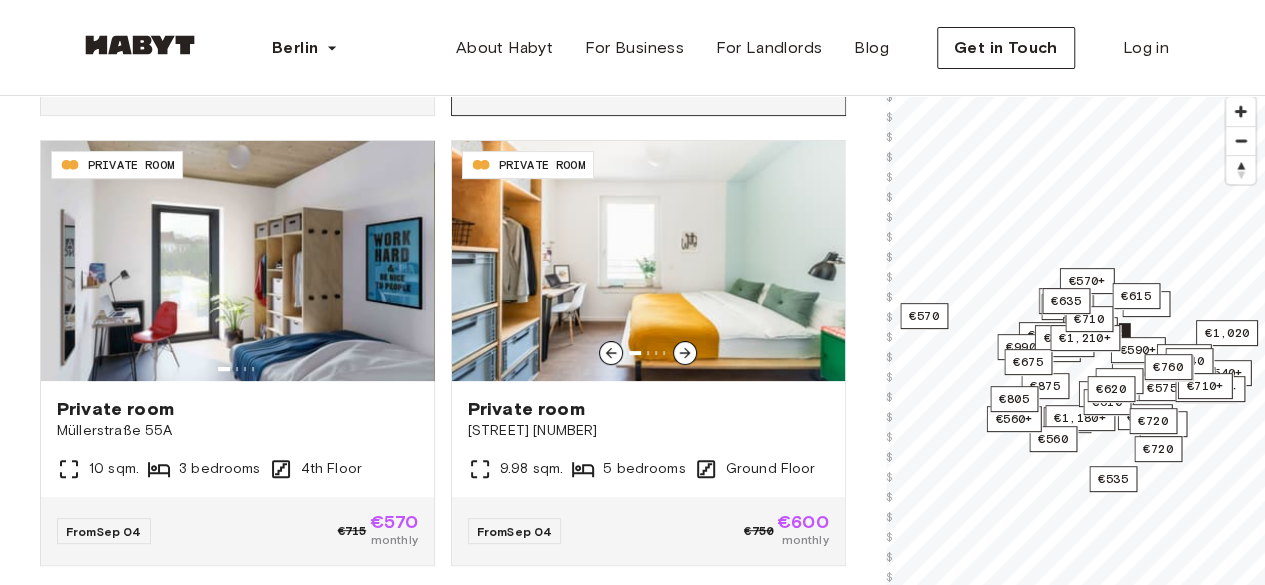 scroll, scrollTop: 4012, scrollLeft: 0, axis: vertical 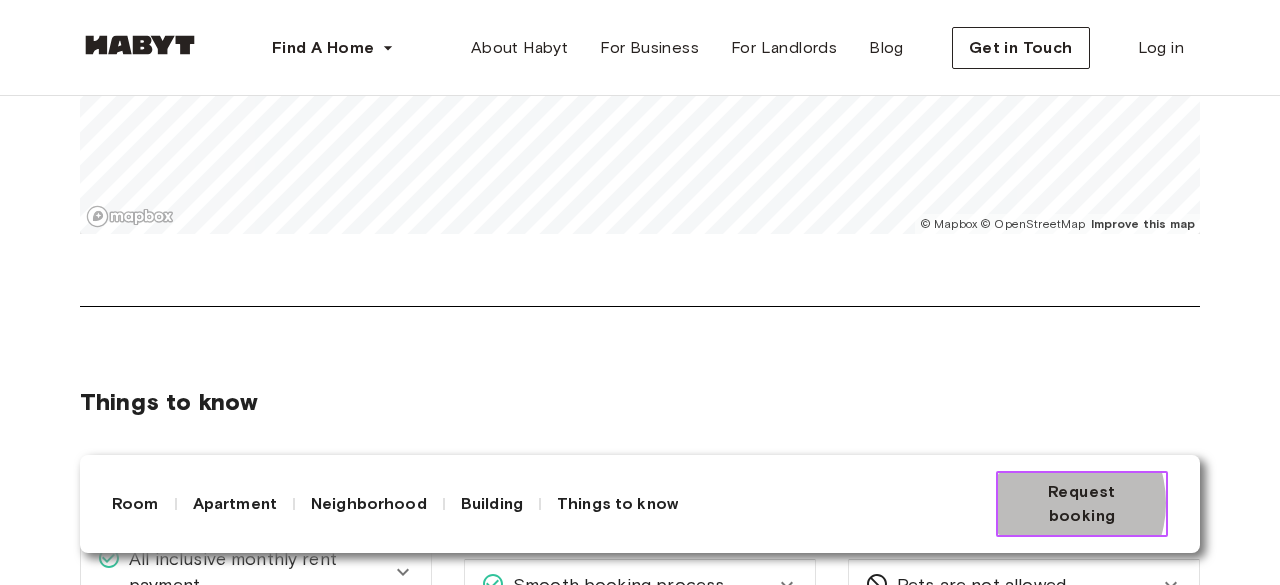 click on "Request booking" at bounding box center (1082, 504) 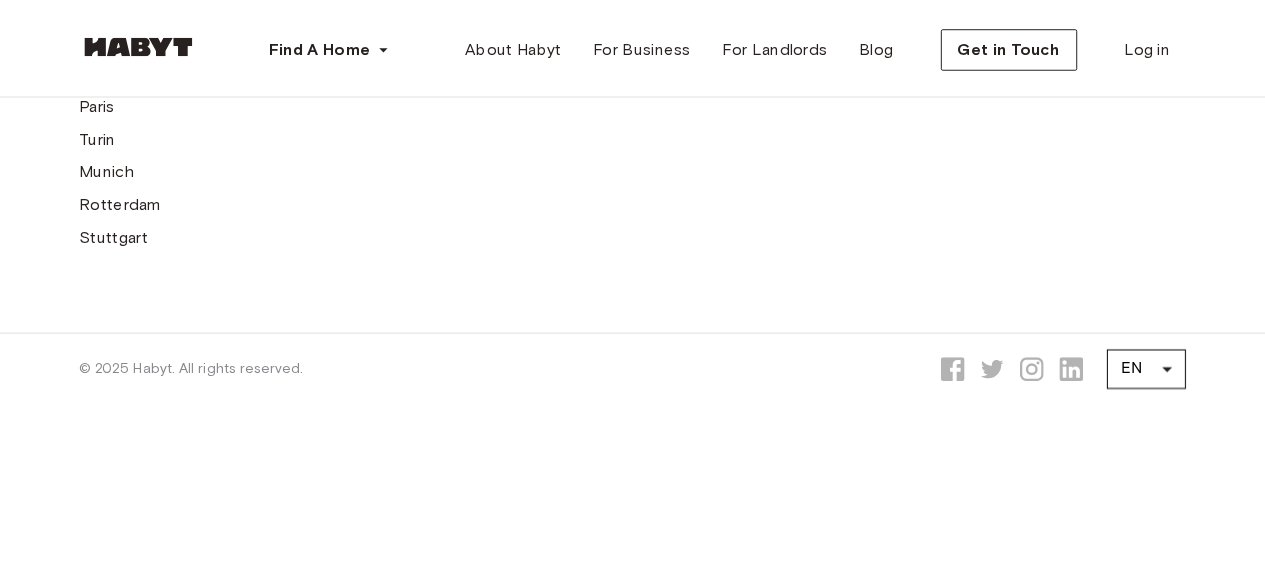 scroll, scrollTop: 0, scrollLeft: 0, axis: both 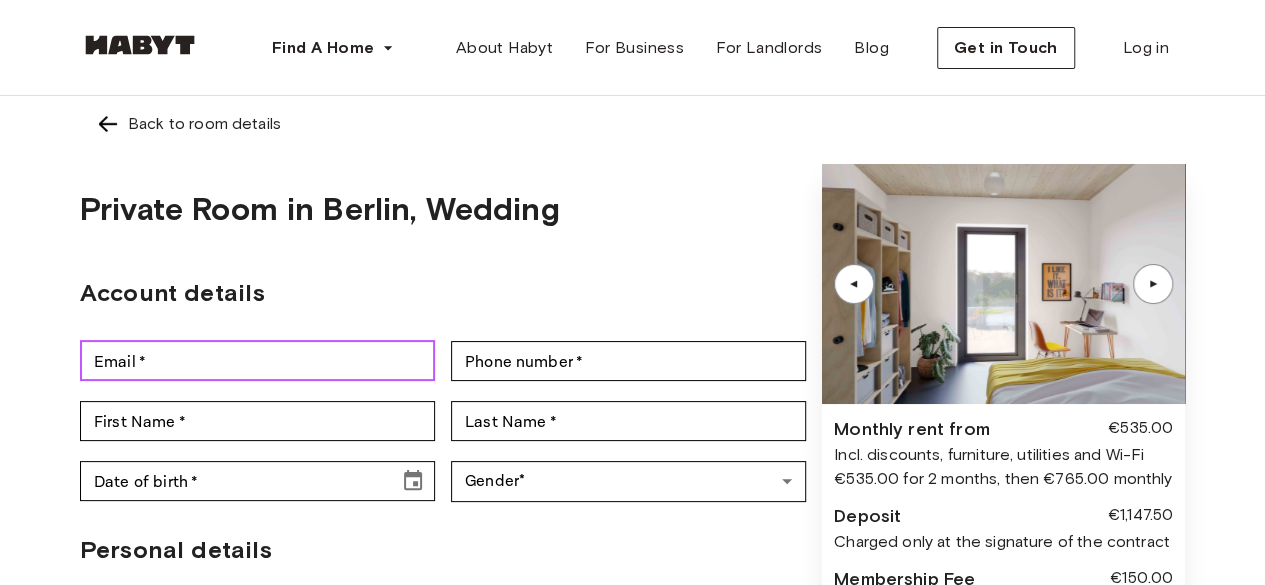 click on "Email   *" at bounding box center (257, 361) 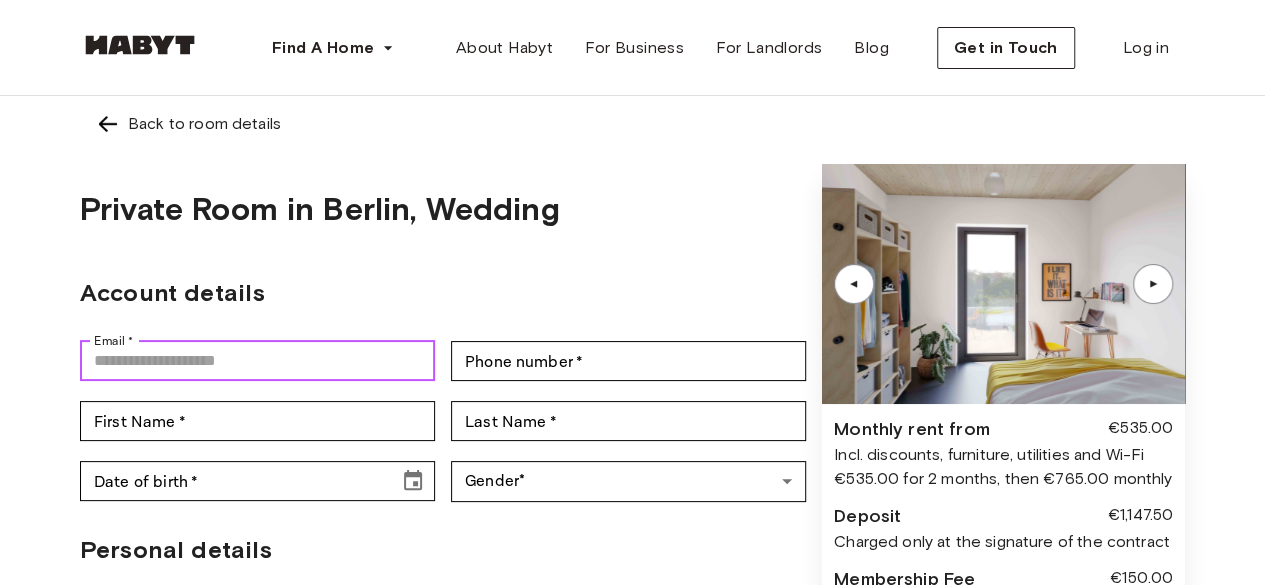 type on "**********" 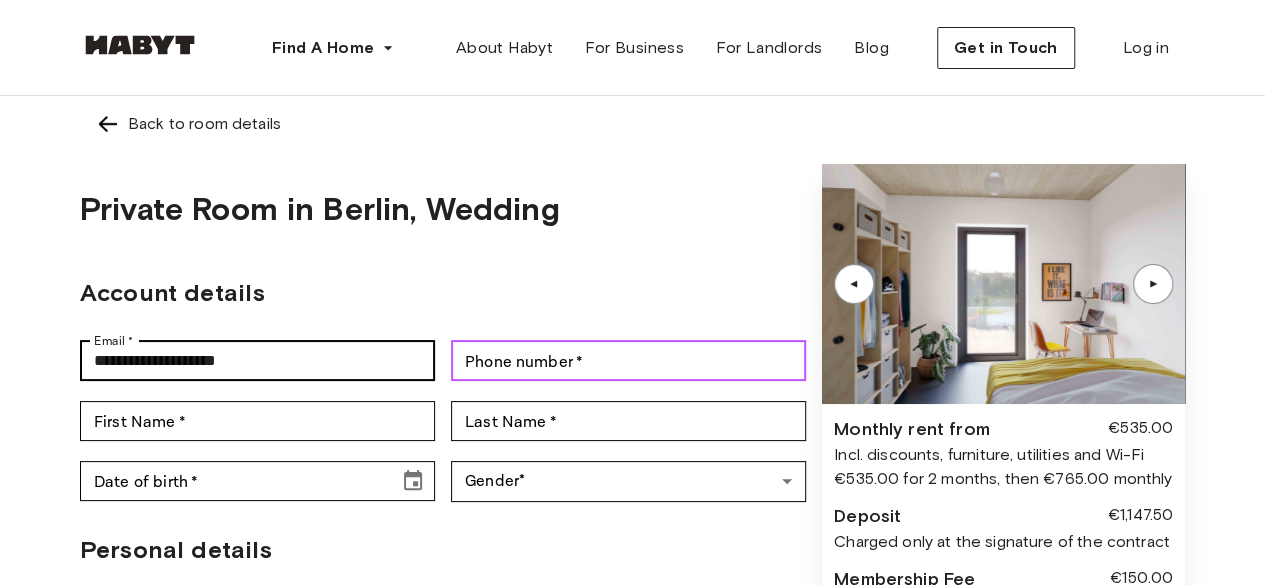 type on "**********" 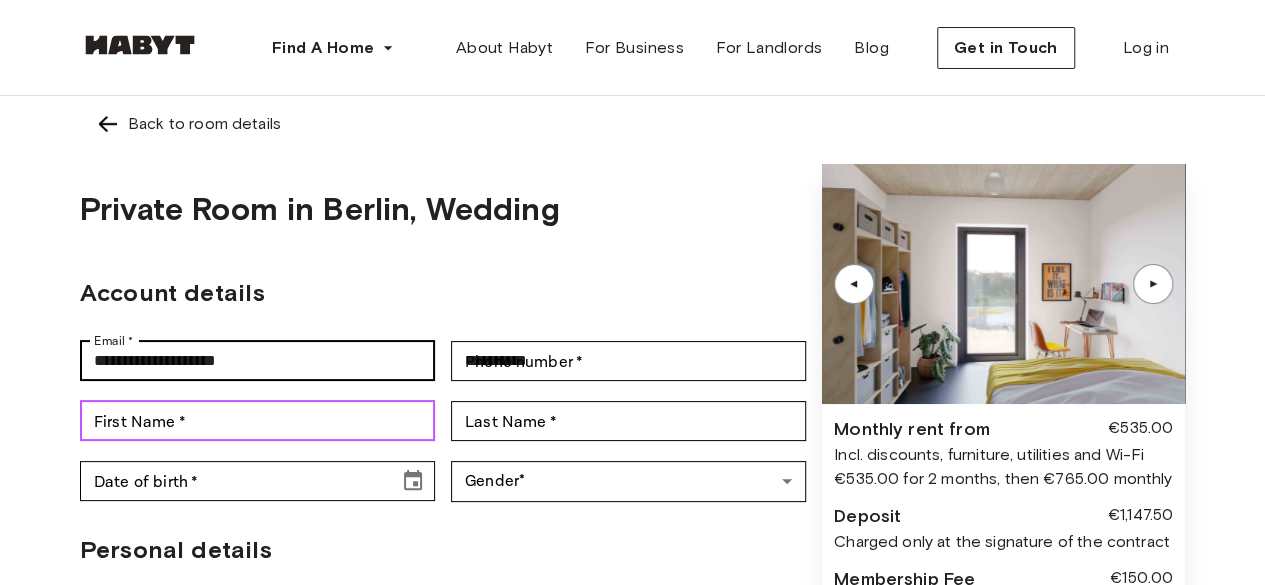 type on "*******" 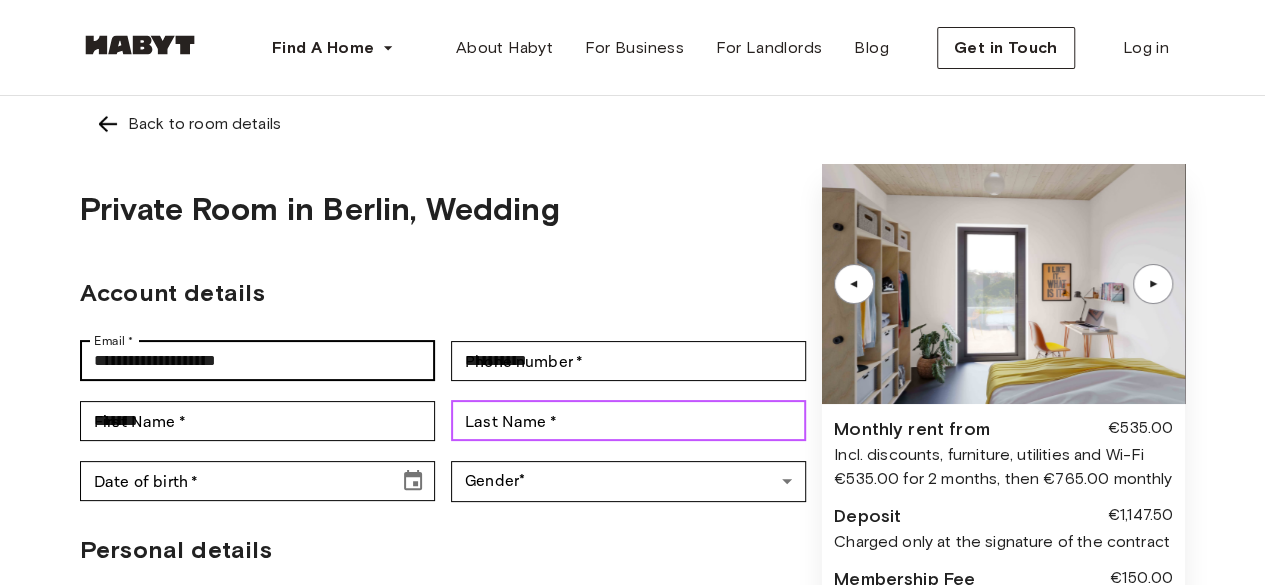 type on "**********" 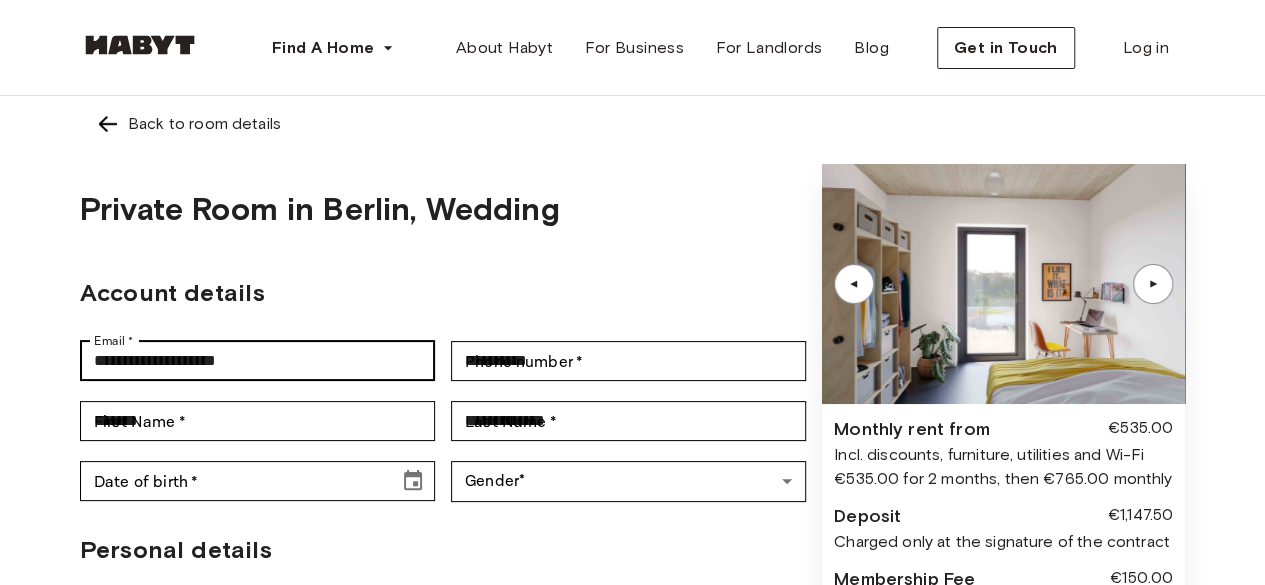 type on "**********" 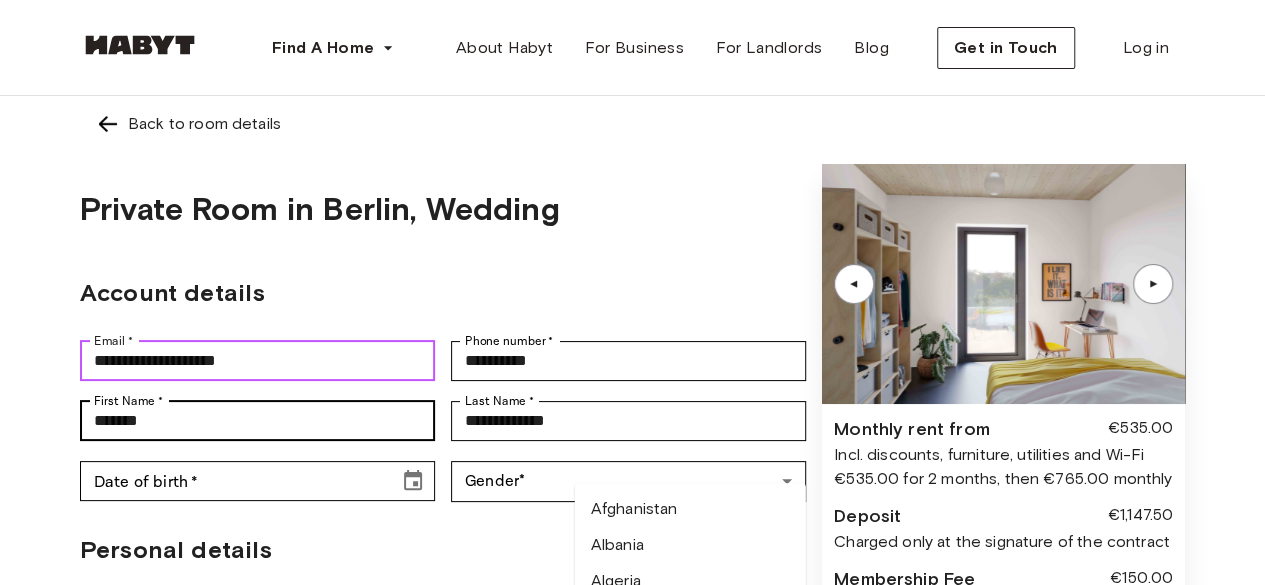 type 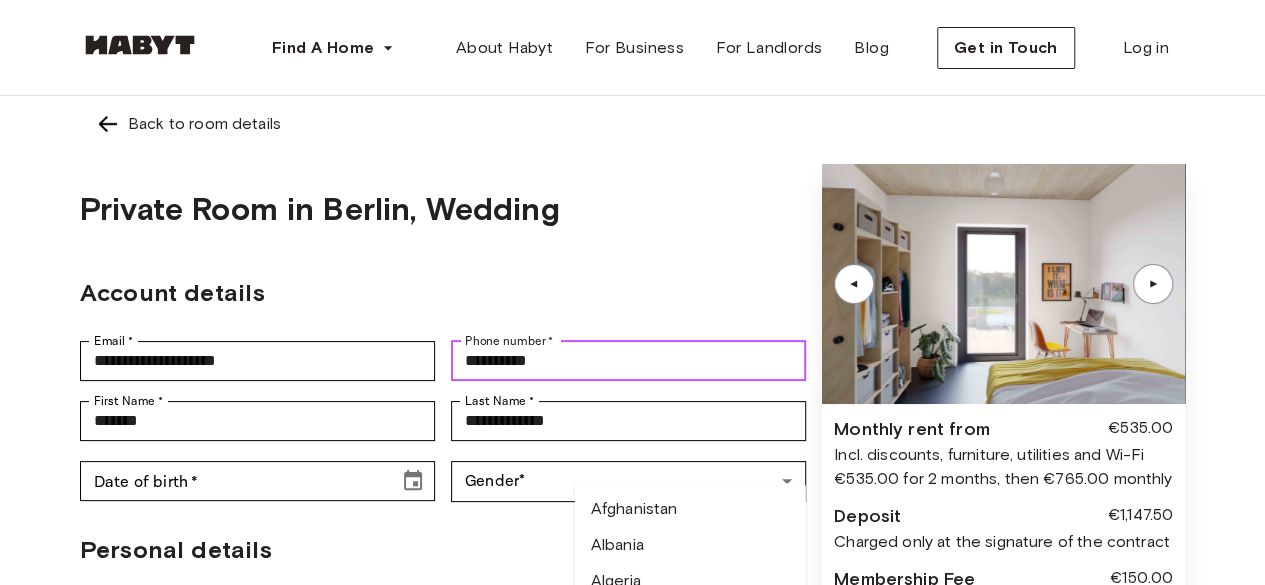click on "**********" at bounding box center (628, 361) 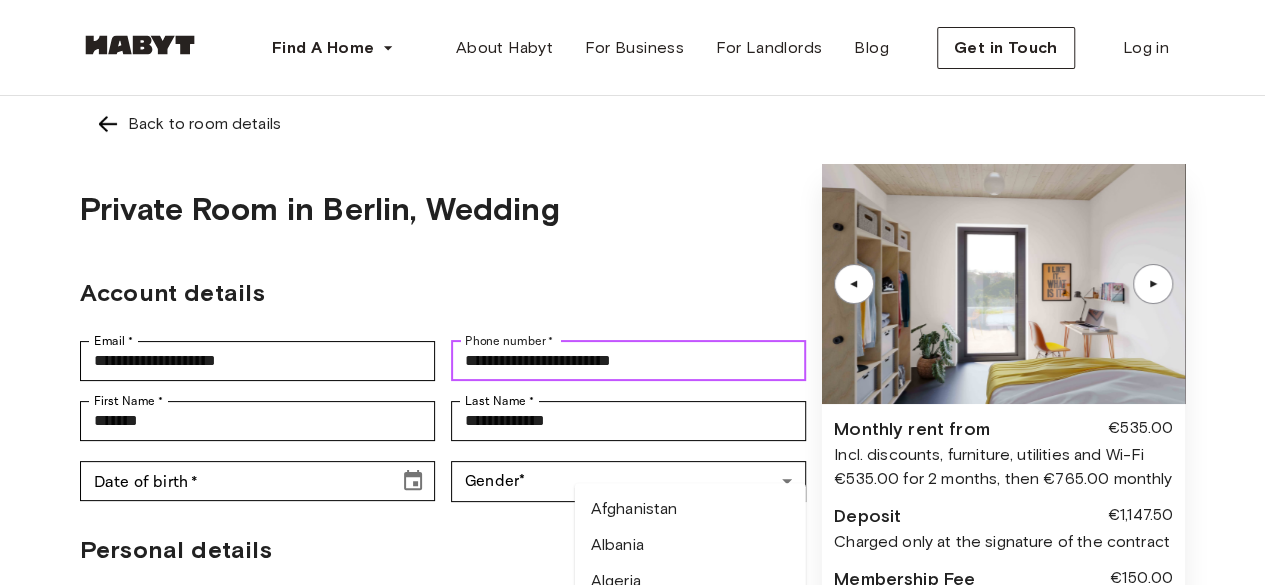 drag, startPoint x: 570, startPoint y: 371, endPoint x: 720, endPoint y: 372, distance: 150.00333 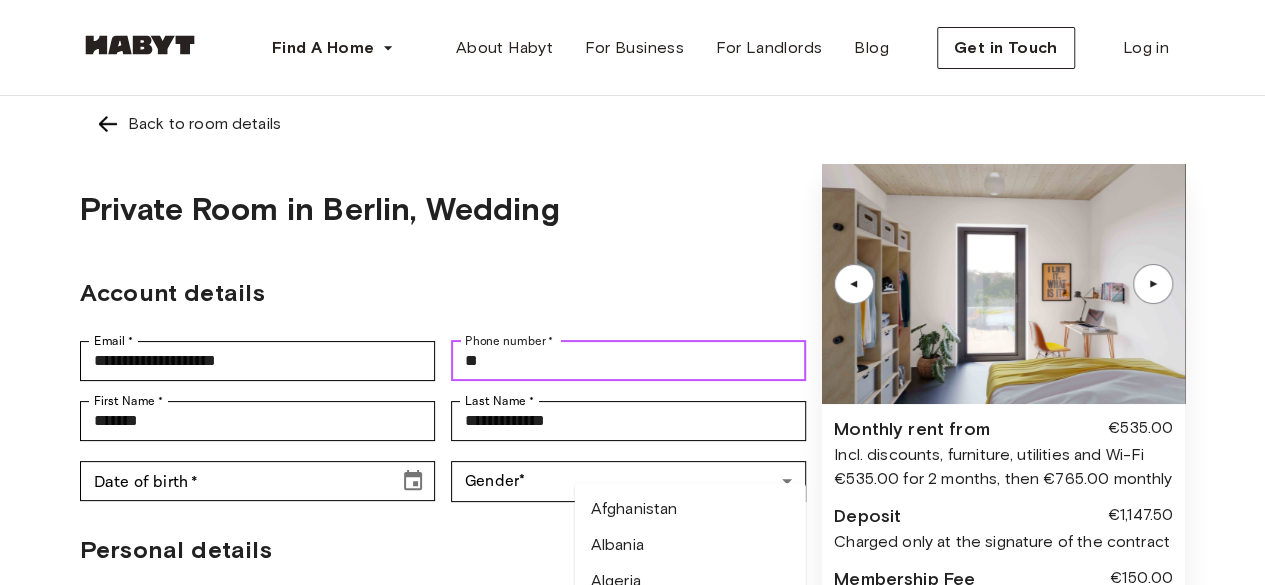 type on "*" 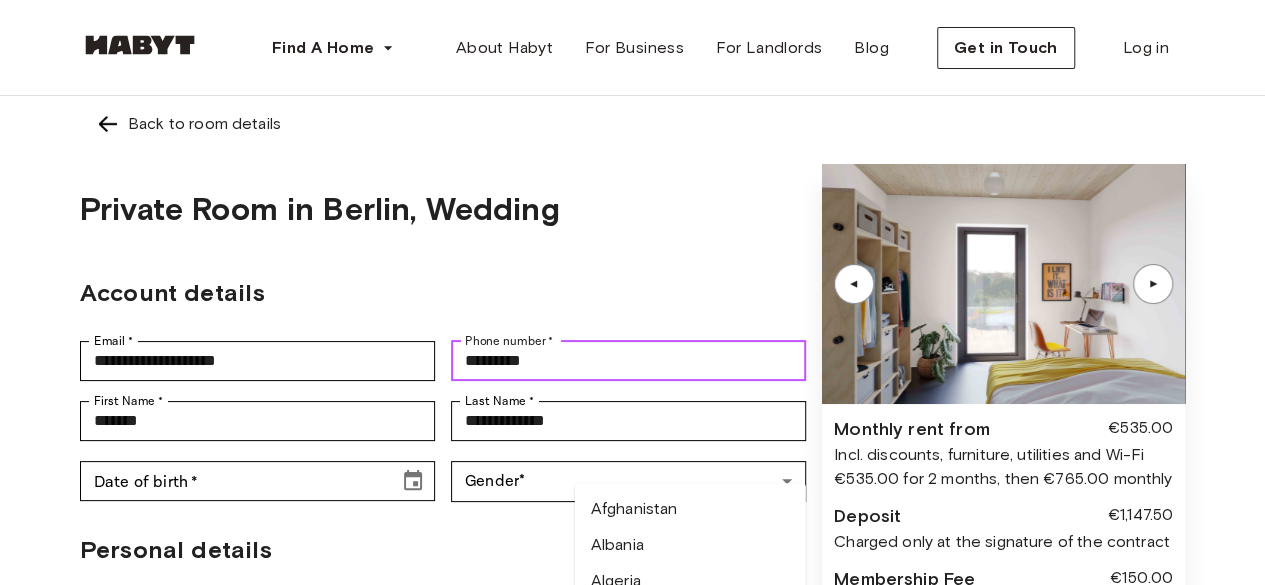 type on "**********" 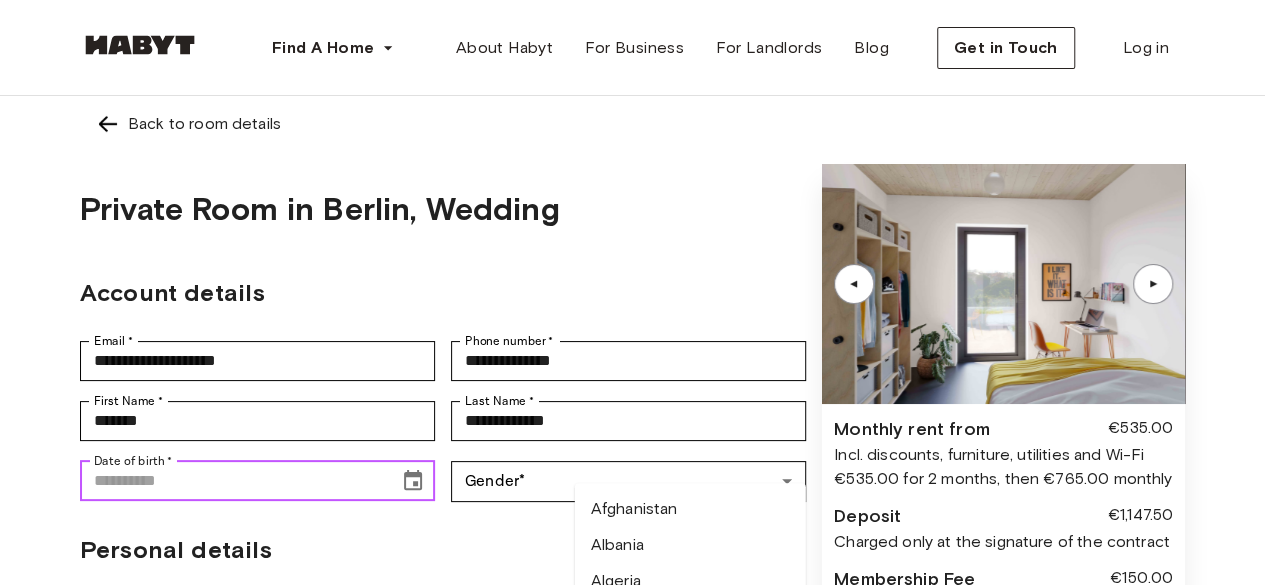 click on "Date of birth   *" at bounding box center [232, 481] 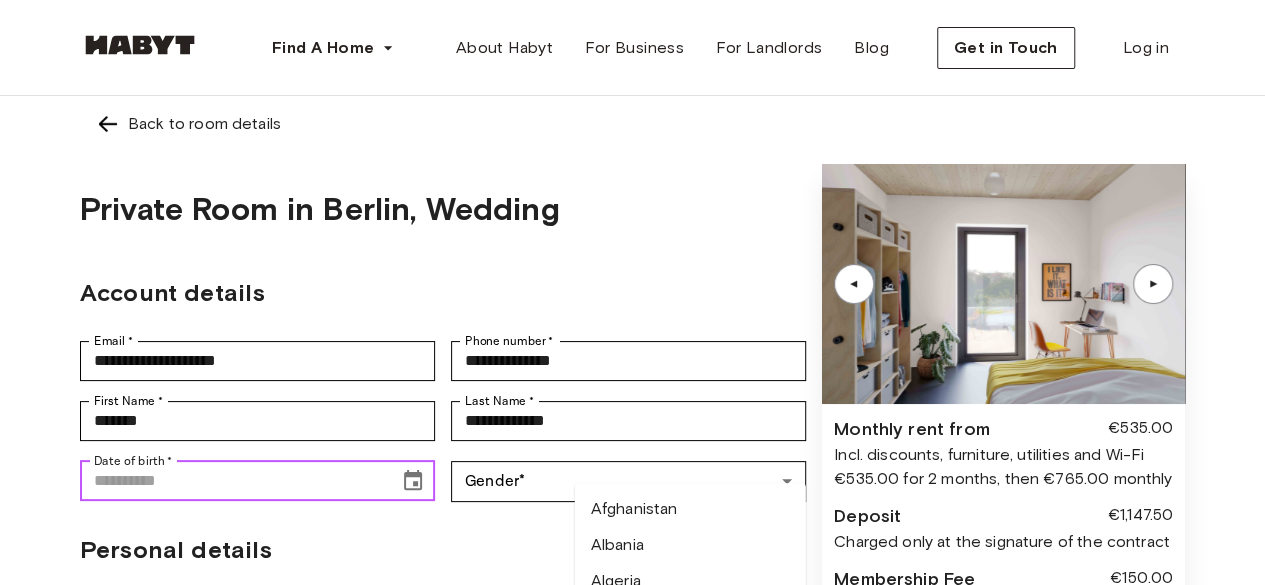 type on "**********" 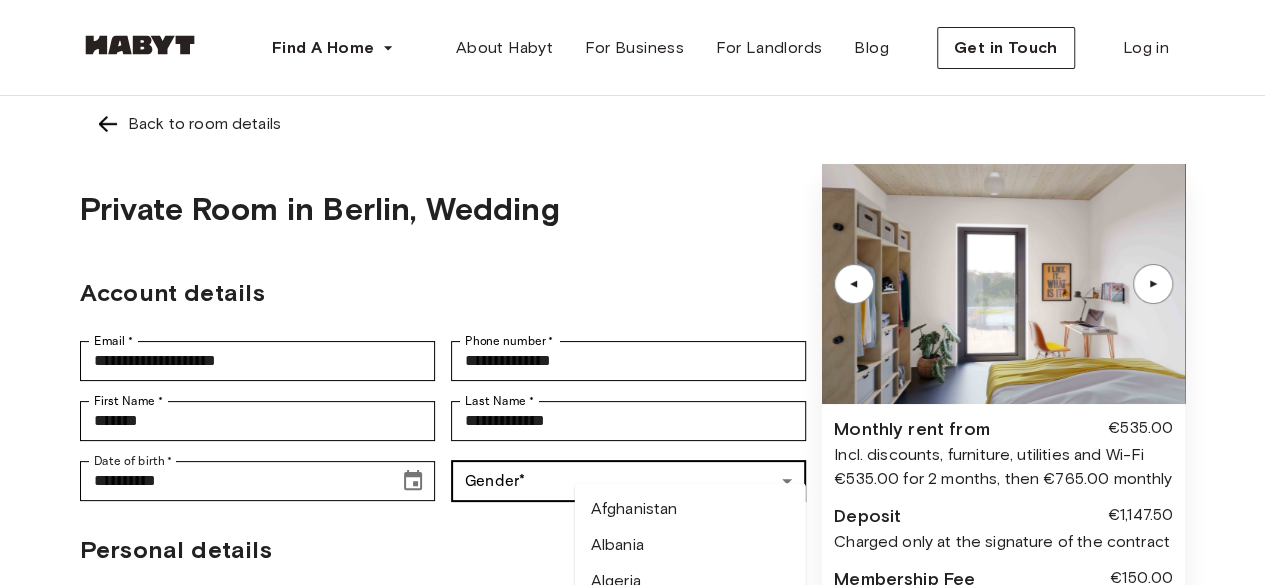 click on "Personal details Address   * [ADDRESS] Address   * Address line 2 Address line 2 Address line 3 Address line 3 Post code   * [POSTAL_CODE] Post code   * City   * [CITY] City   * Country Country Afghanistan Algeria Algeria American Samoa Andorra Angola Anguilla Antarctica Antigua and Barbuda Argentina Armenia Aruba Australia Austria Azerbaijan Bahamas Bahrain Bangladesh Barbados Belarus Belgium Belize" at bounding box center (632, 908) 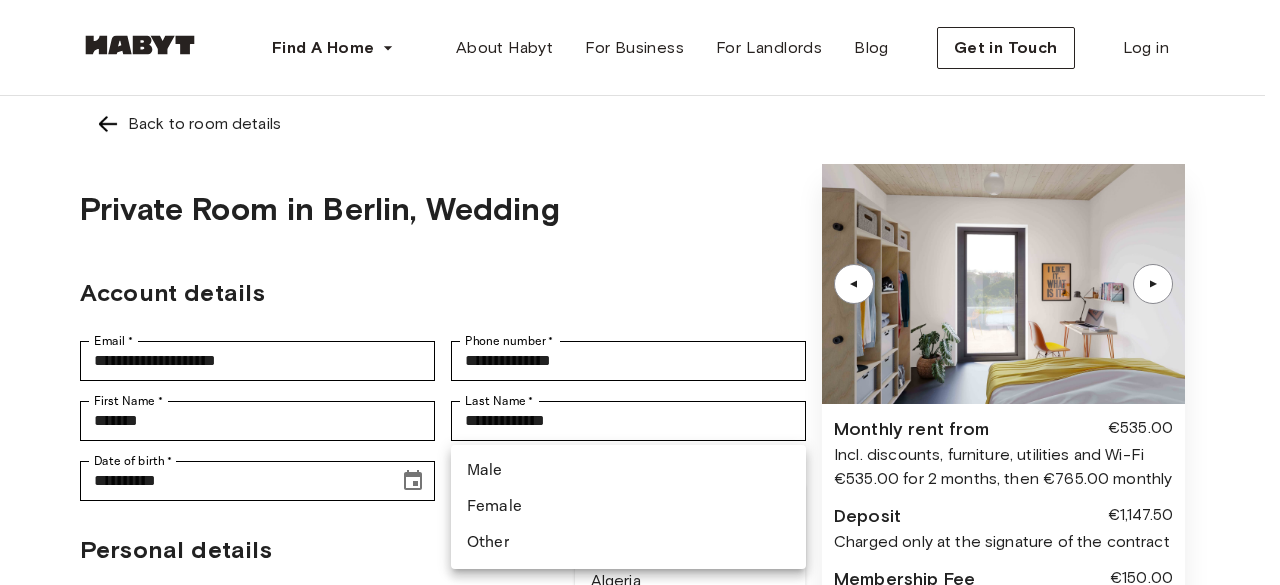 click on "Female" at bounding box center (628, 507) 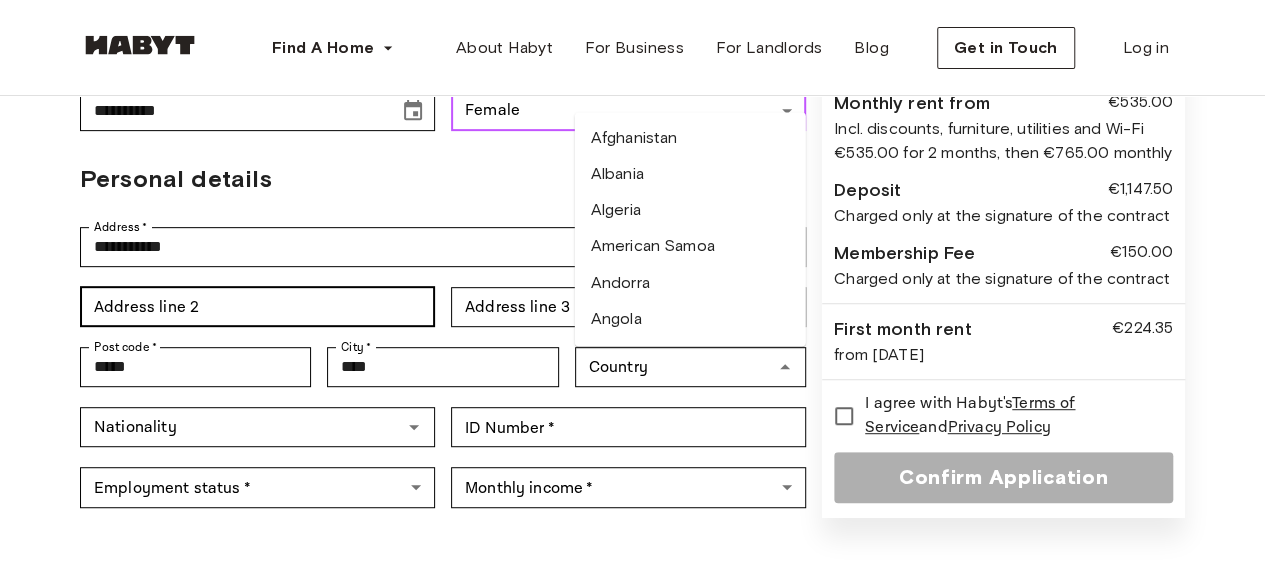 scroll, scrollTop: 371, scrollLeft: 0, axis: vertical 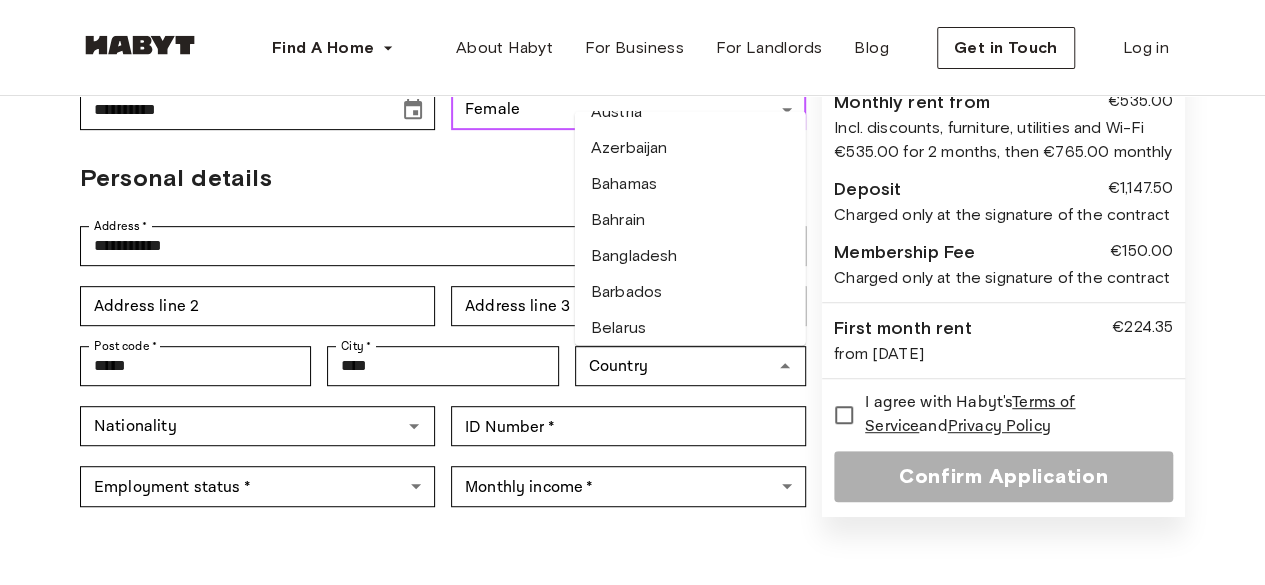 click on "Bahrain" at bounding box center (690, 220) 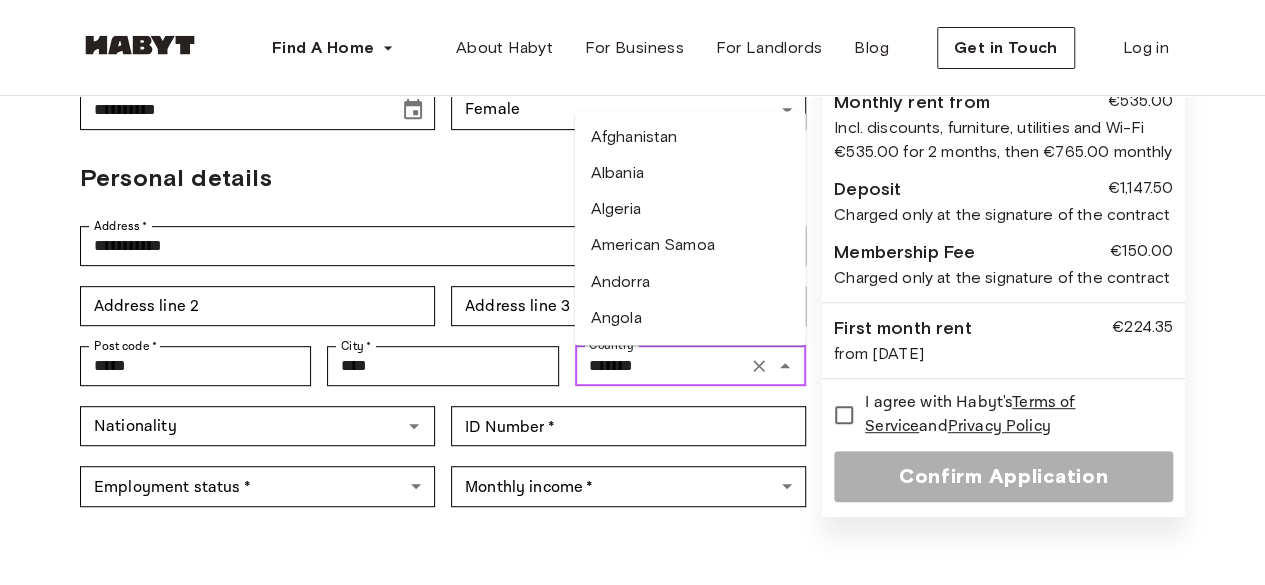scroll, scrollTop: 386, scrollLeft: 0, axis: vertical 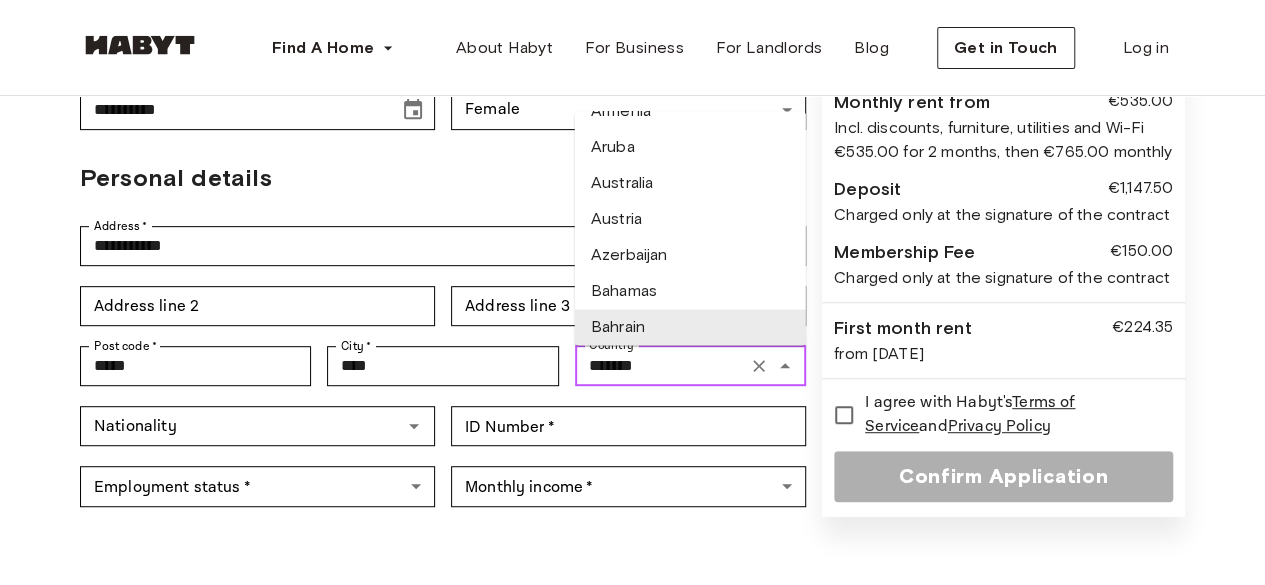 drag, startPoint x: 687, startPoint y: 376, endPoint x: 764, endPoint y: 370, distance: 77.23341 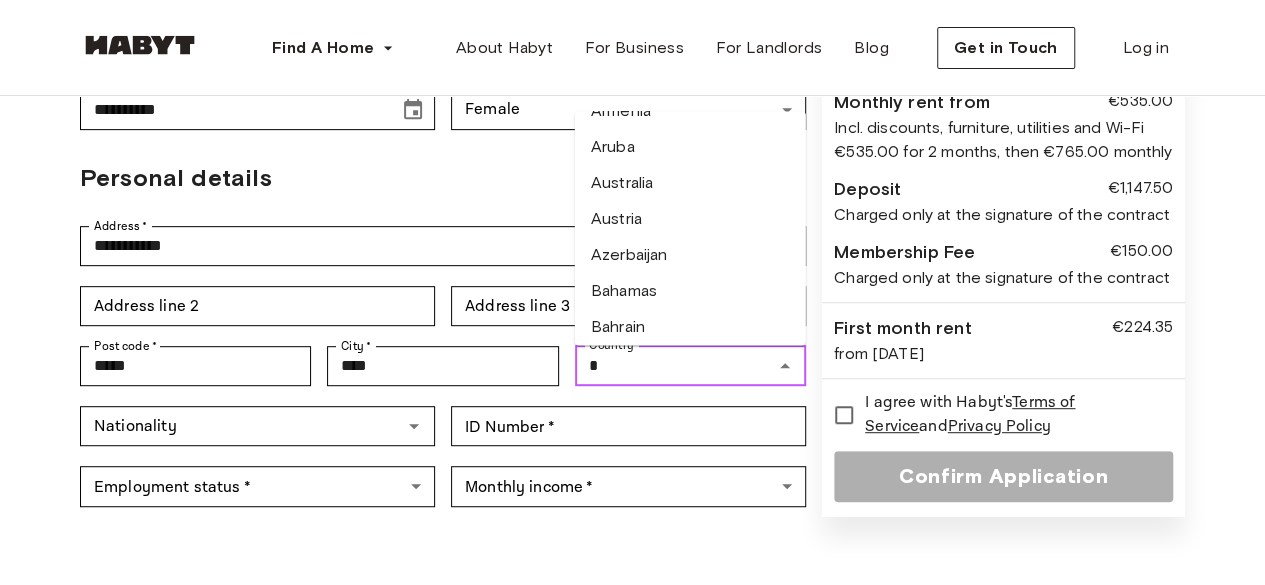 scroll, scrollTop: 0, scrollLeft: 0, axis: both 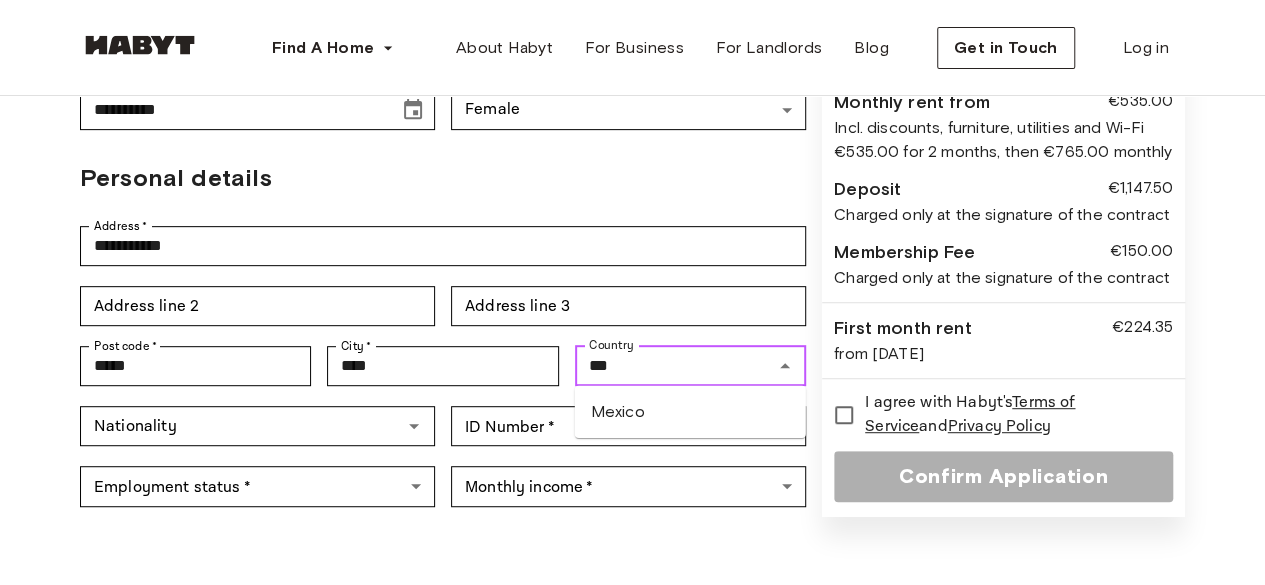 click on "Mexico" at bounding box center (690, 412) 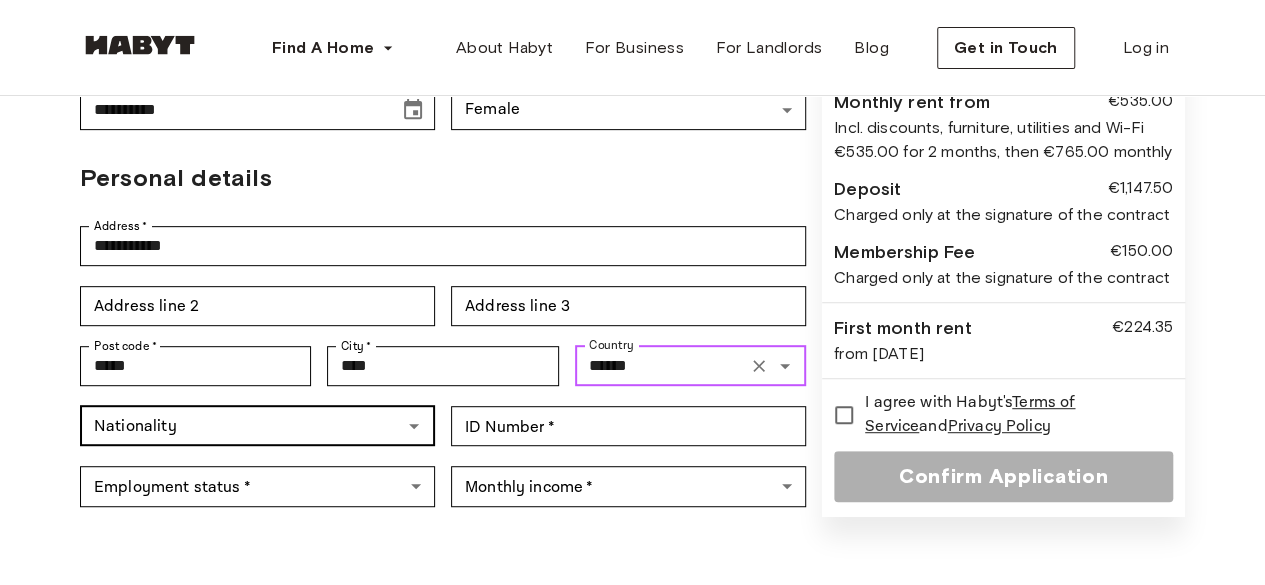 type on "******" 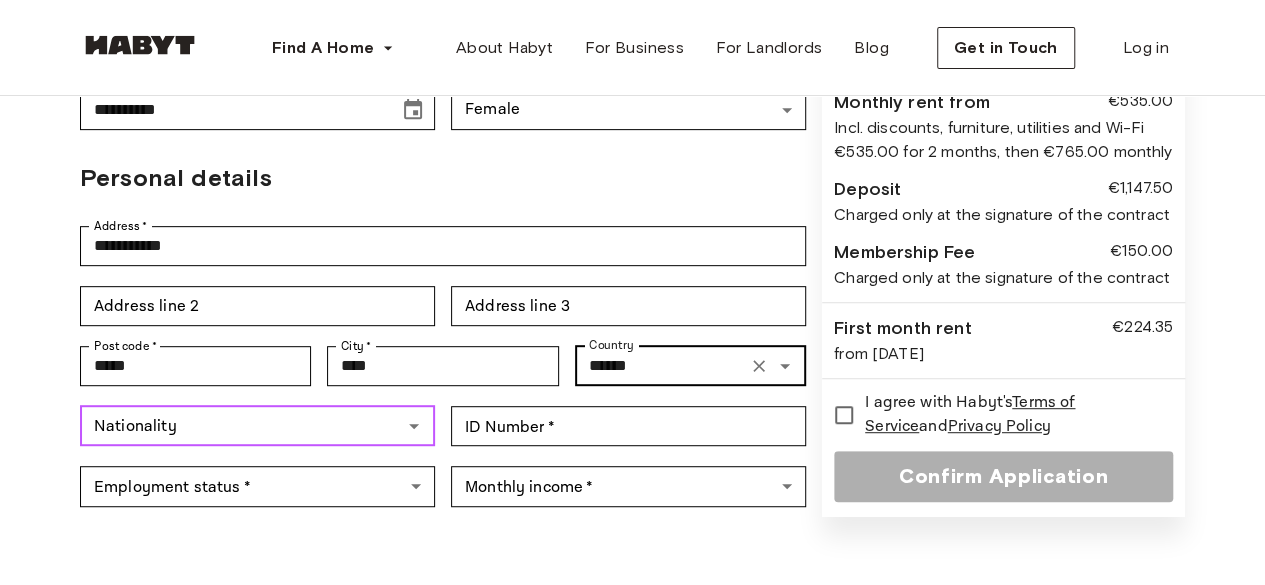 click on "Nationality" at bounding box center [241, 426] 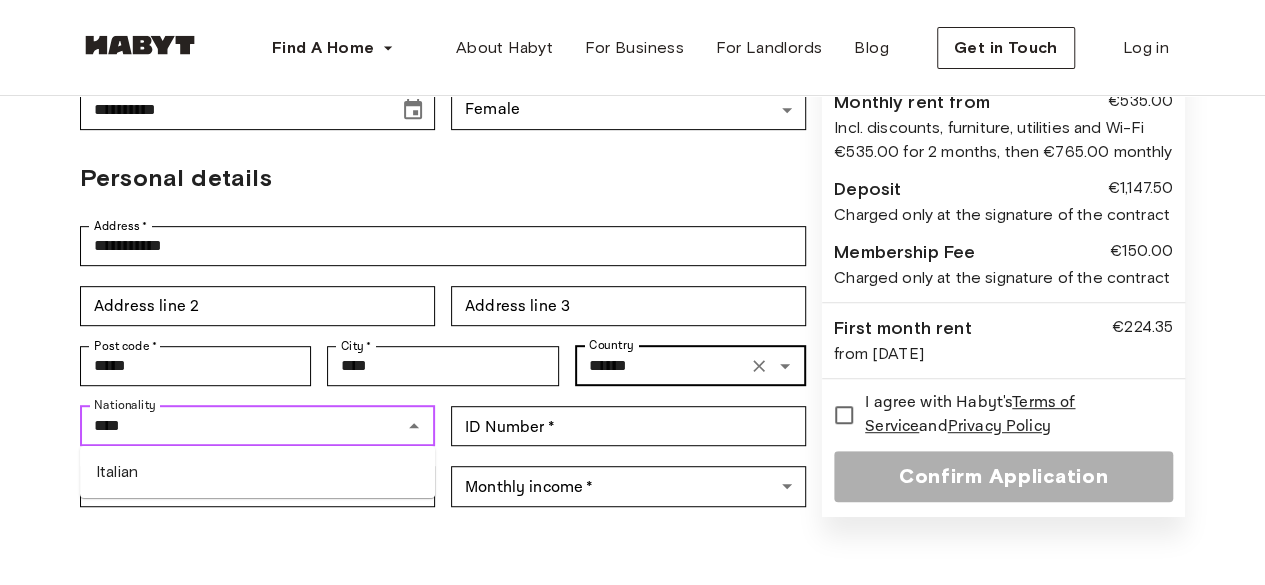 click on "Italian" at bounding box center (257, 472) 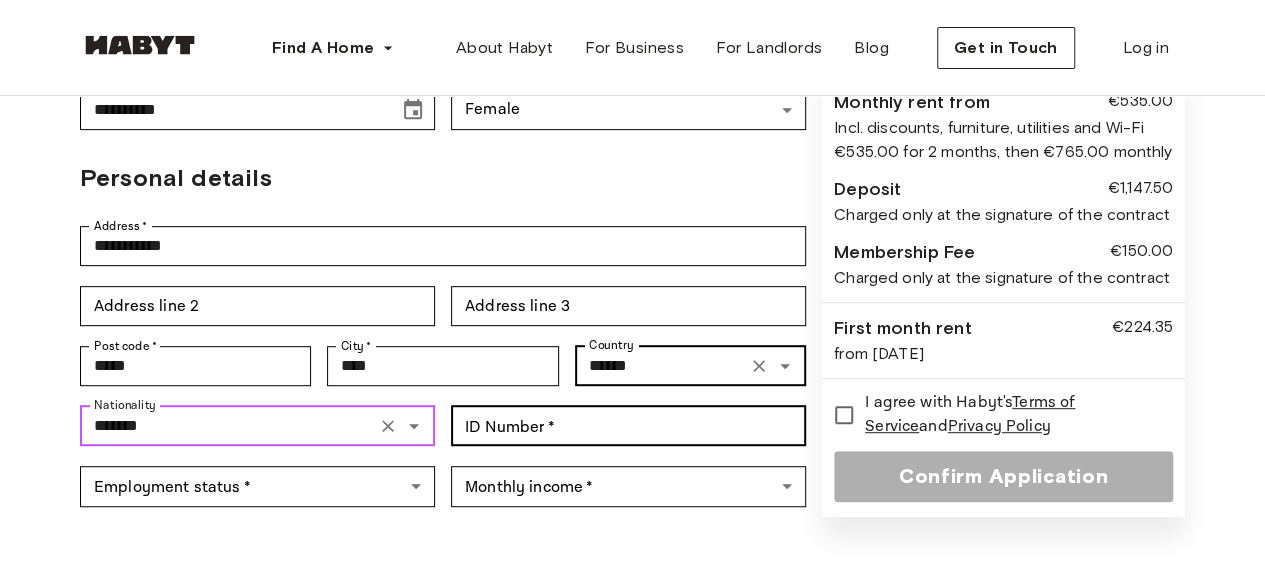 type on "*******" 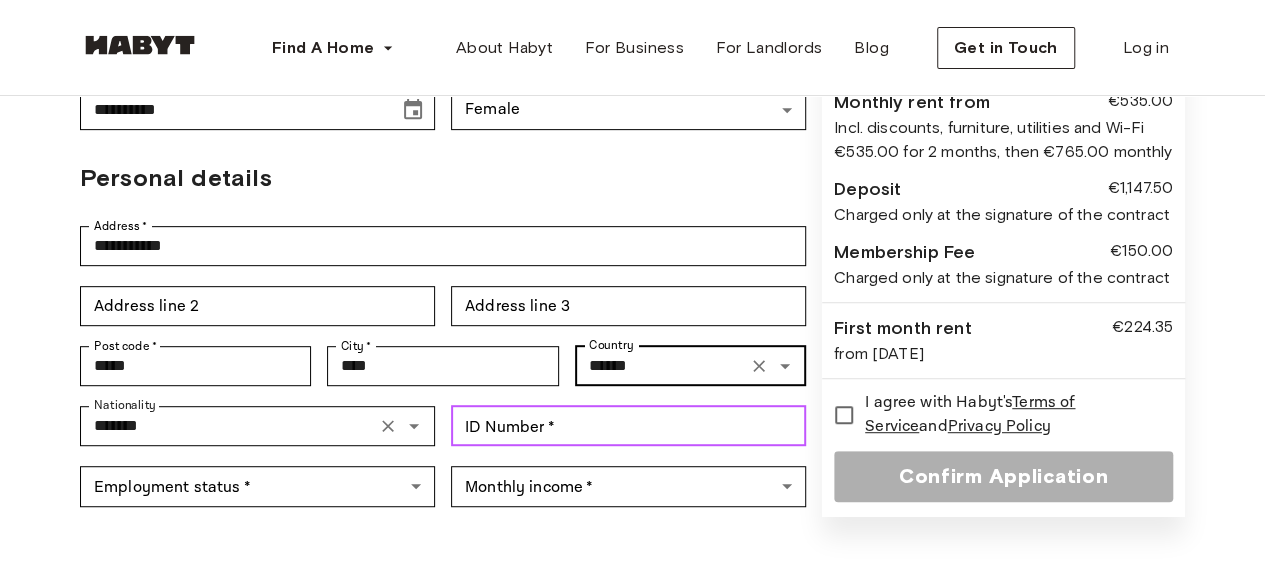 click on "ID Number   *" at bounding box center [628, 426] 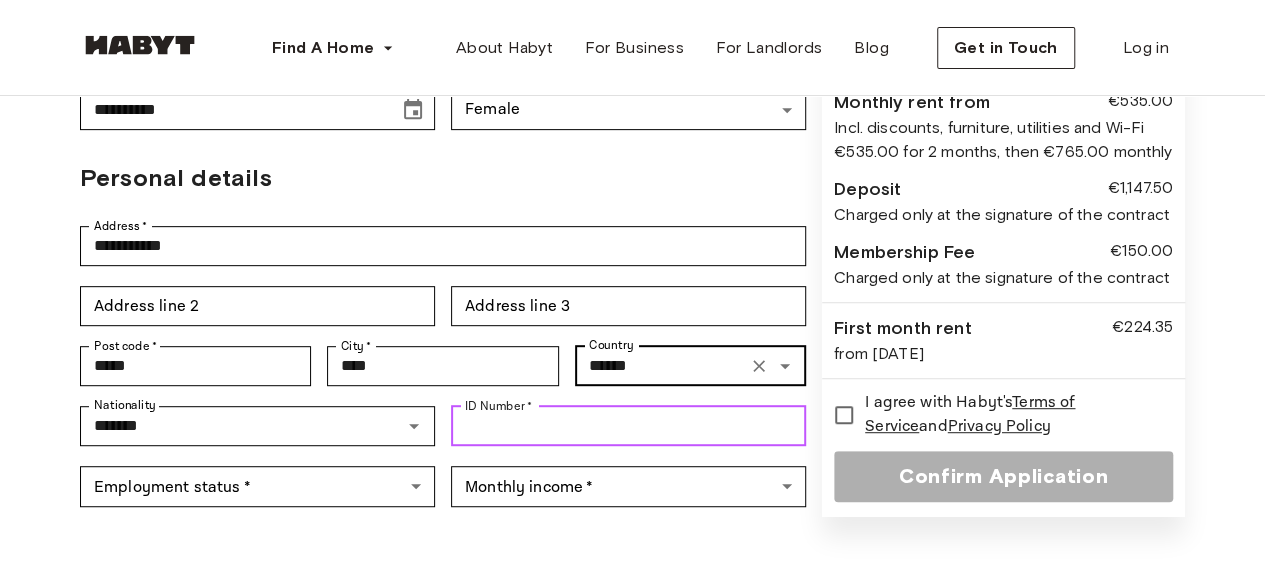 type on "*********" 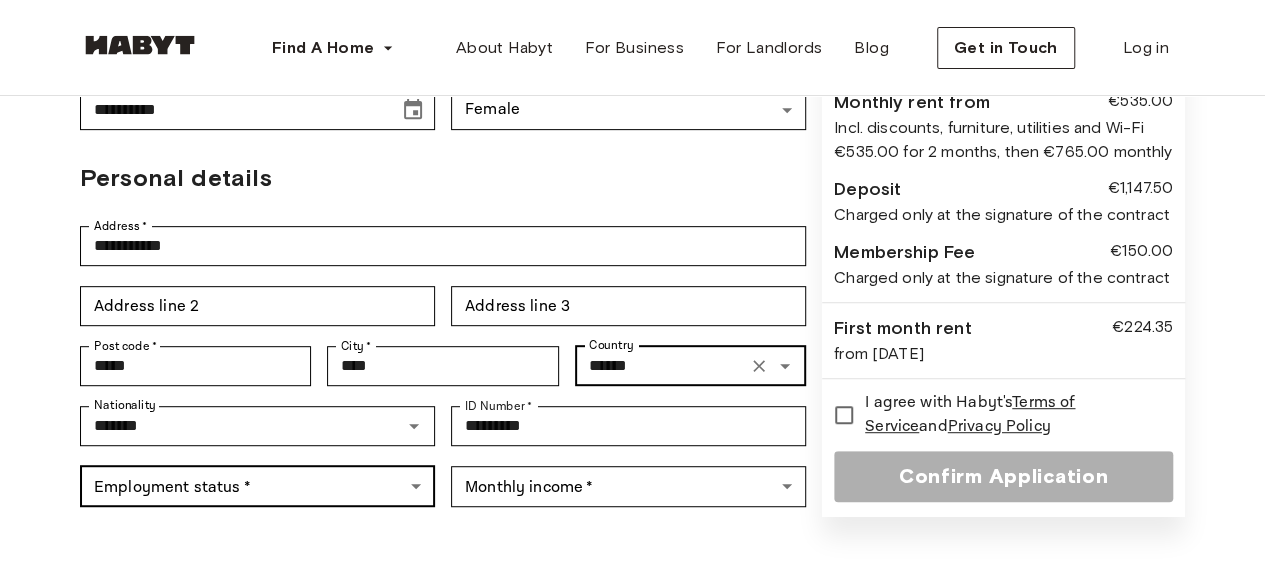 click on "Personal details Address   * [ADDRESS] Address   * Address line 2 Address line 2 Address line 3 Address line 3 Post code   * [POSTAL_CODE] Post code   * City   * [CITY] City   * Country [COUNTRY] Nationality ******* Nationality ID Number   * [ID_NUMBER] ID Number   * Employment status   * ​ Employment status   * Monthly income   * ​ Monthly income   * ▲ ▲ €535.00  and" at bounding box center (632, 537) 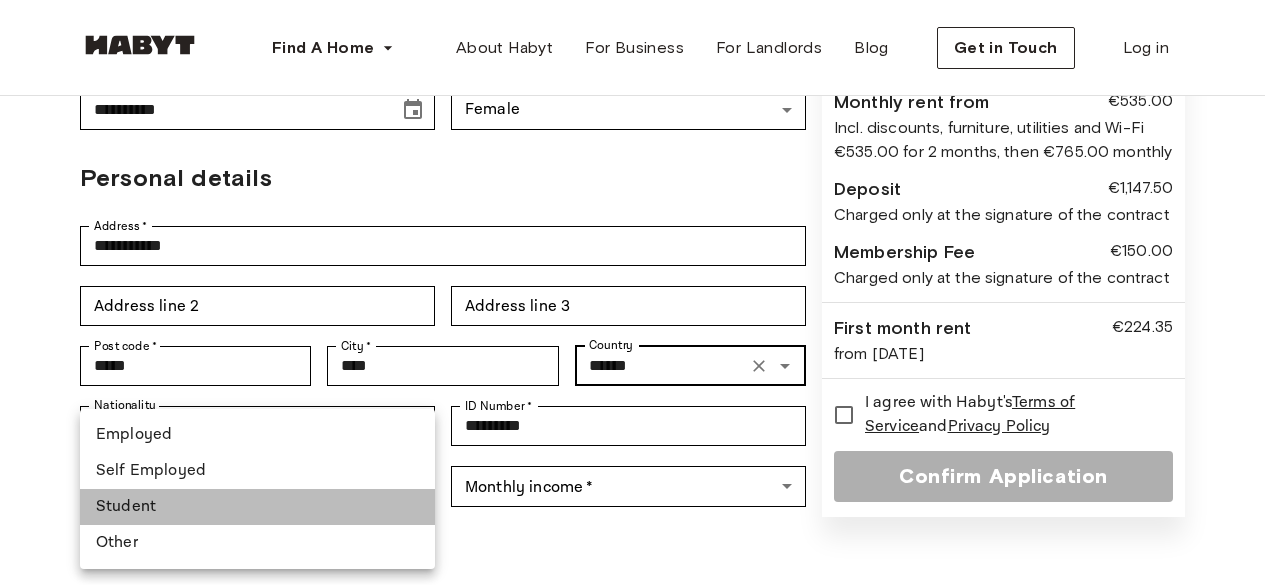 click on "Student" at bounding box center (257, 507) 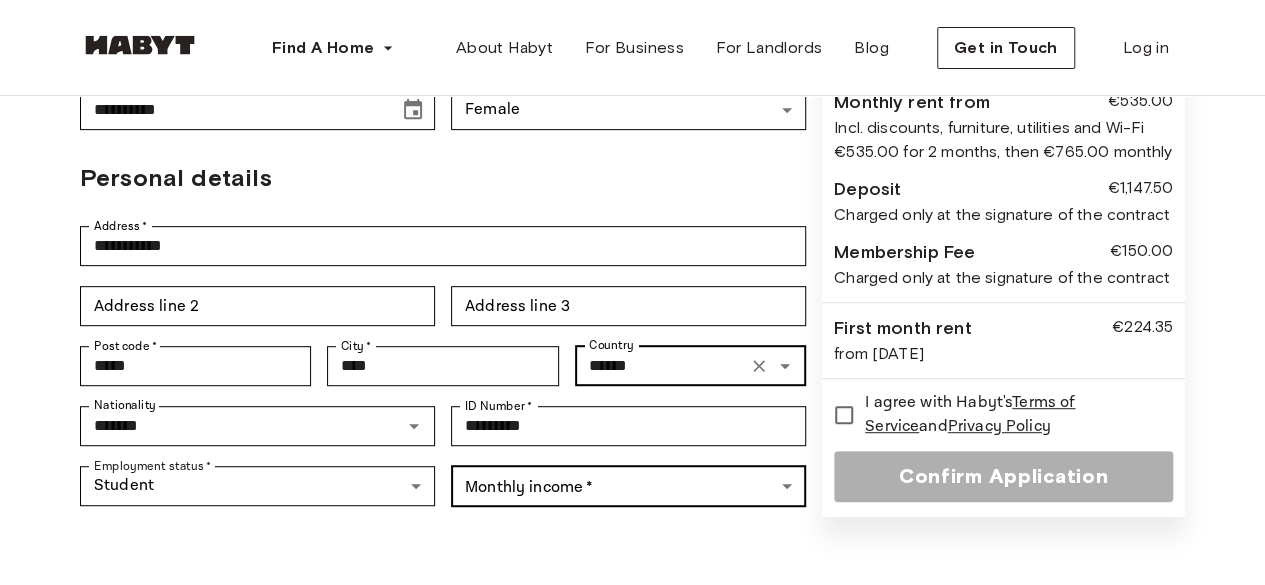 click on "Personal details Address   * [ADDRESS] Address   * Address line 2 Address line 2 Address line 3 Address line 3 Post code   * [POSTAL_CODE] Post code   * City   * [CITY] City   * Country [COUNTRY] Nationality ******* Nationality ID Number   * [ID_NUMBER] ID Number   * Employment status   * Student ******* Employment status   * Monthly income   * ​ Monthly income   * ▲ ▲ [CITY]" at bounding box center [632, 537] 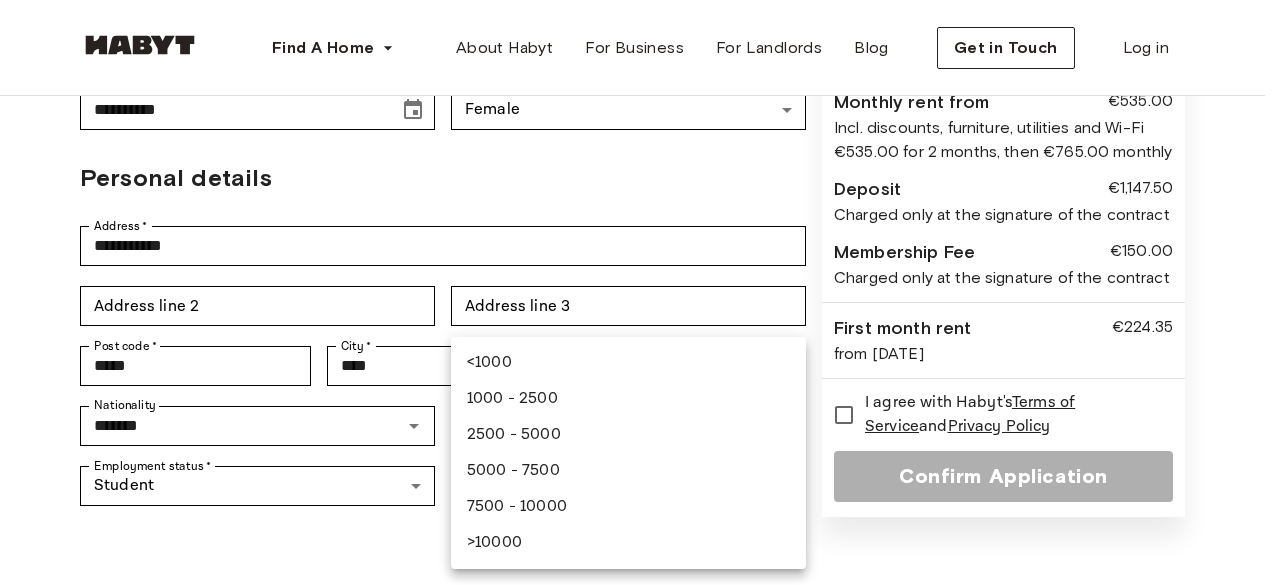 click on "5000 - 7500" at bounding box center [628, 471] 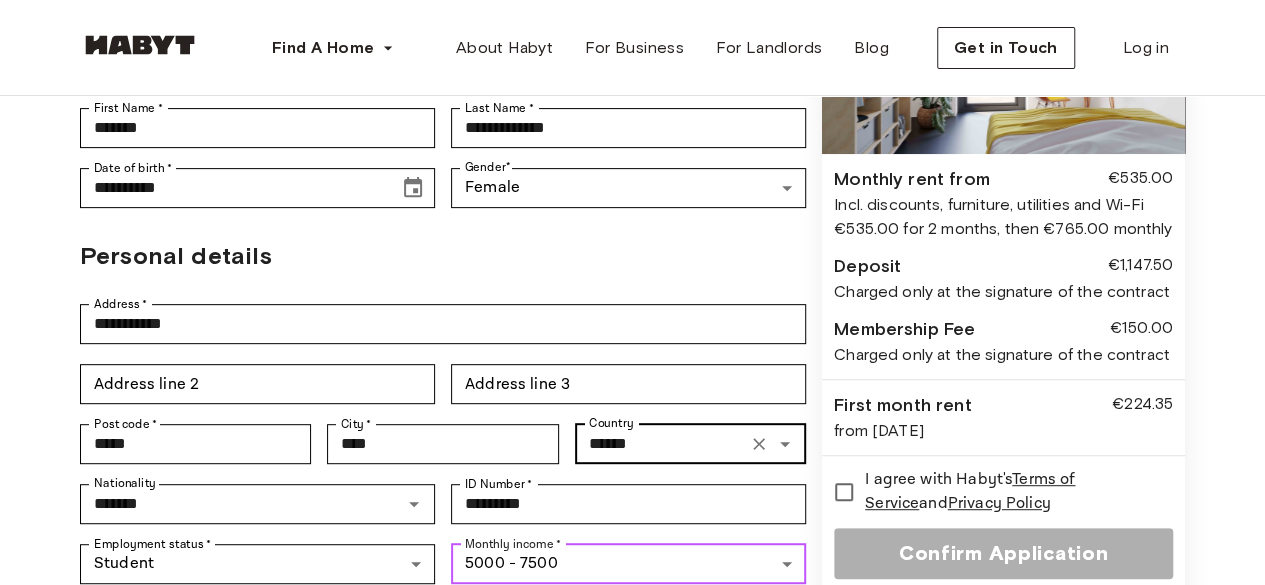 scroll, scrollTop: 291, scrollLeft: 0, axis: vertical 